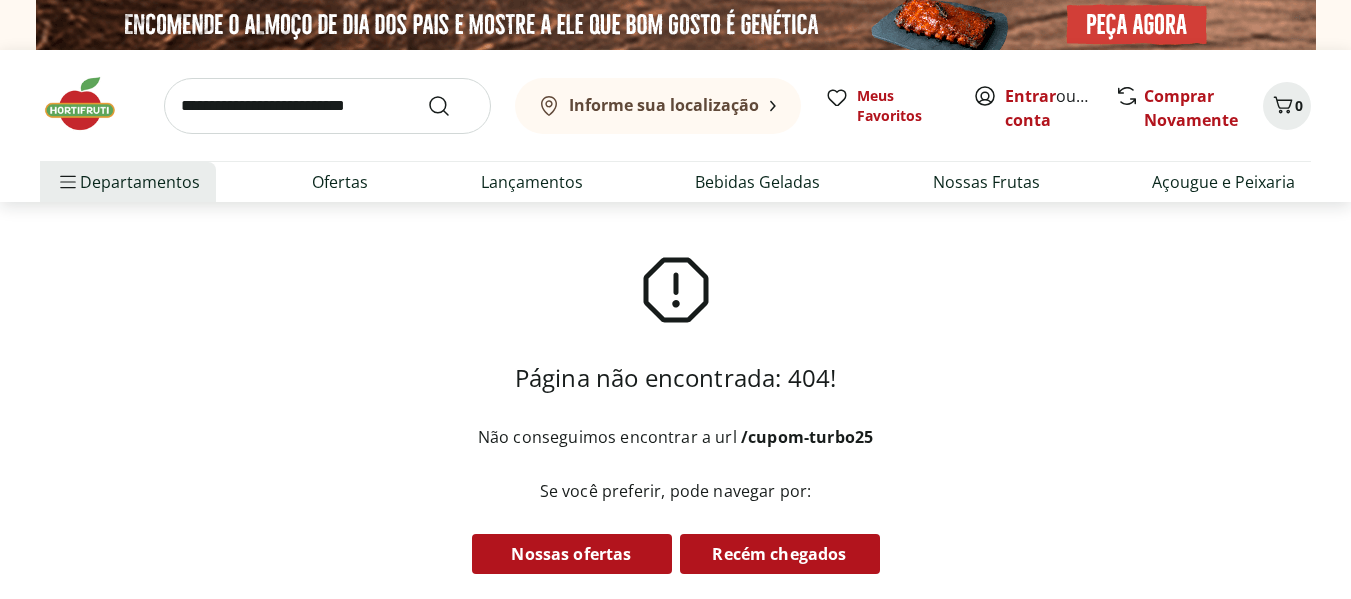 scroll, scrollTop: 0, scrollLeft: 0, axis: both 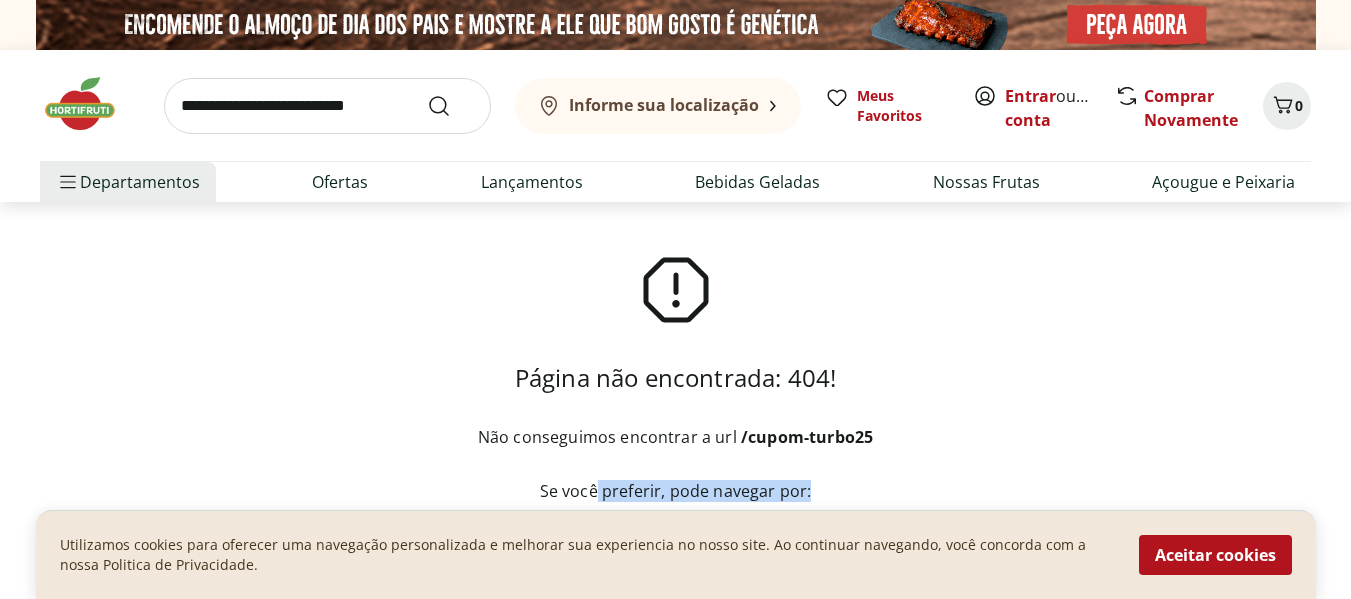drag, startPoint x: 598, startPoint y: 490, endPoint x: 833, endPoint y: 488, distance: 235.00851 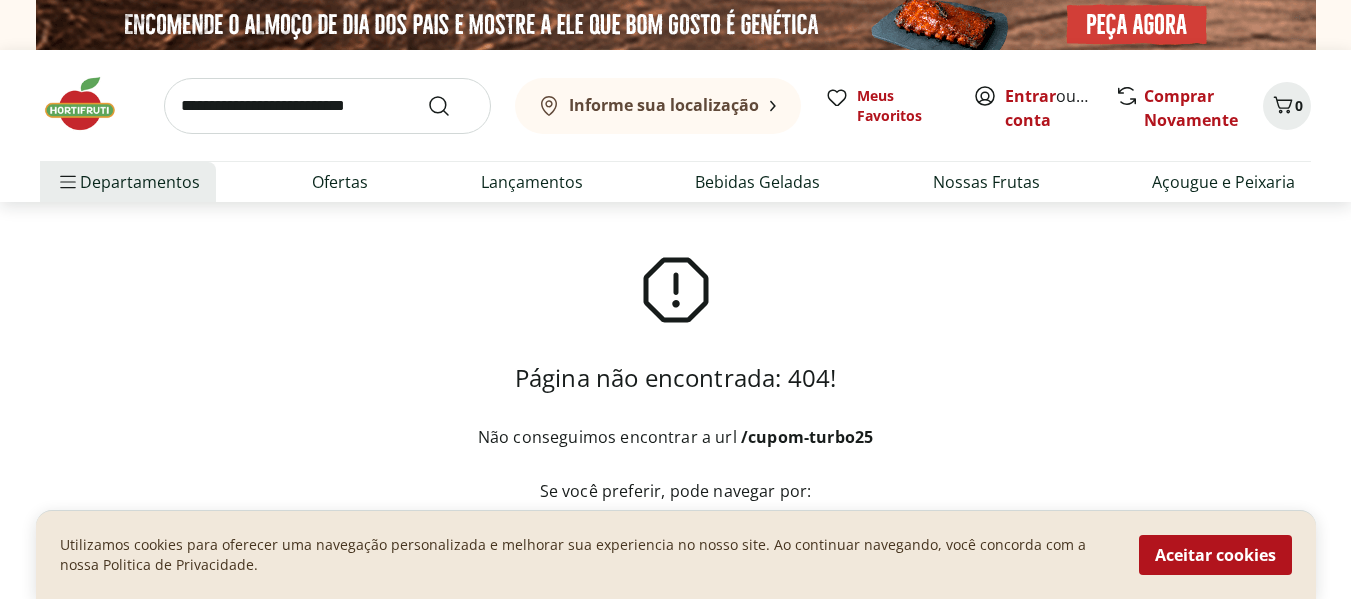 click on "Página não encontrada: 404! Não conseguimos encontrar a url   /cupom-turbo25" at bounding box center [675, 349] 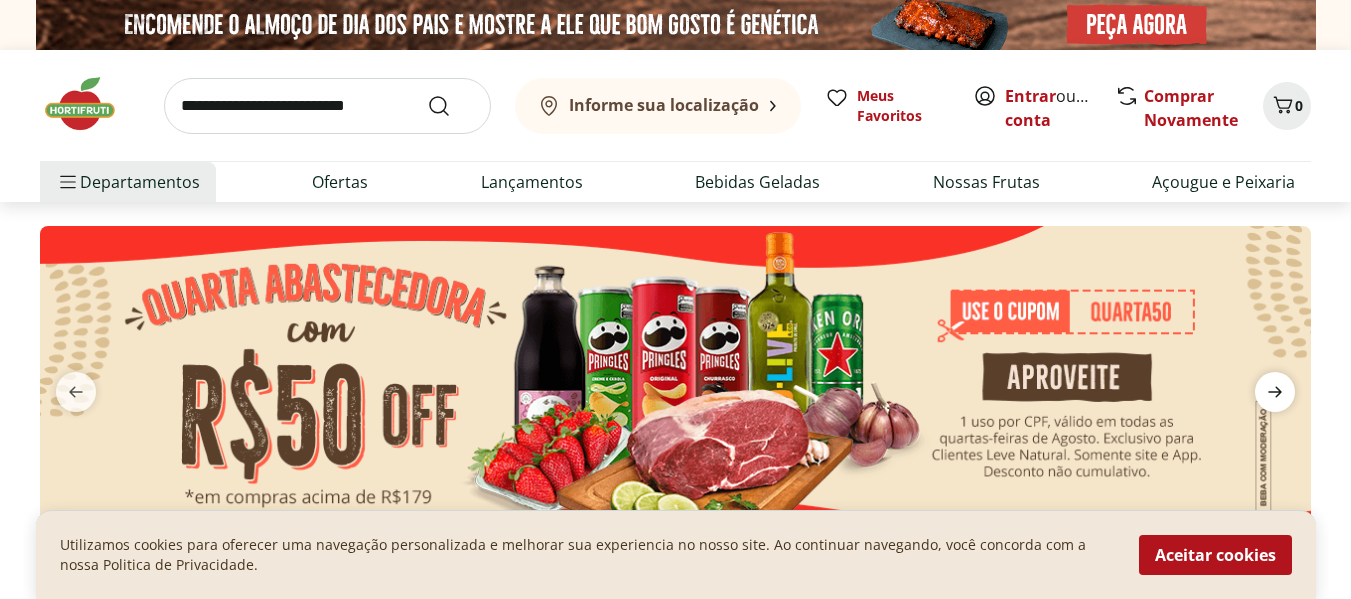 click 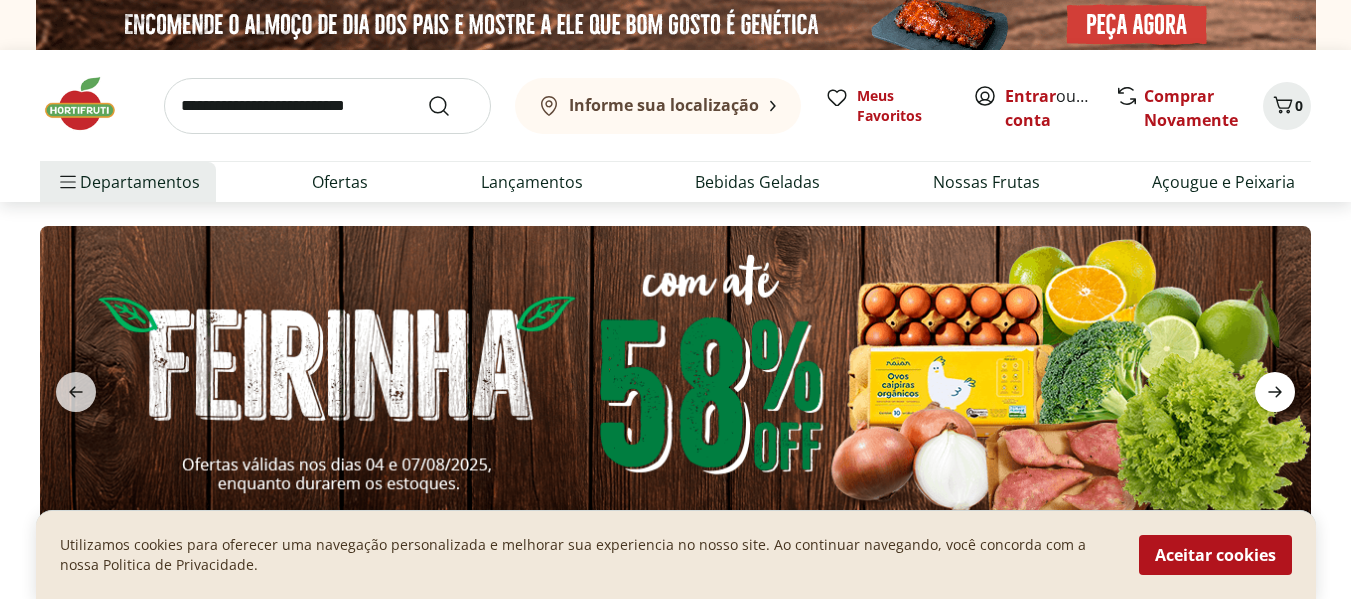click 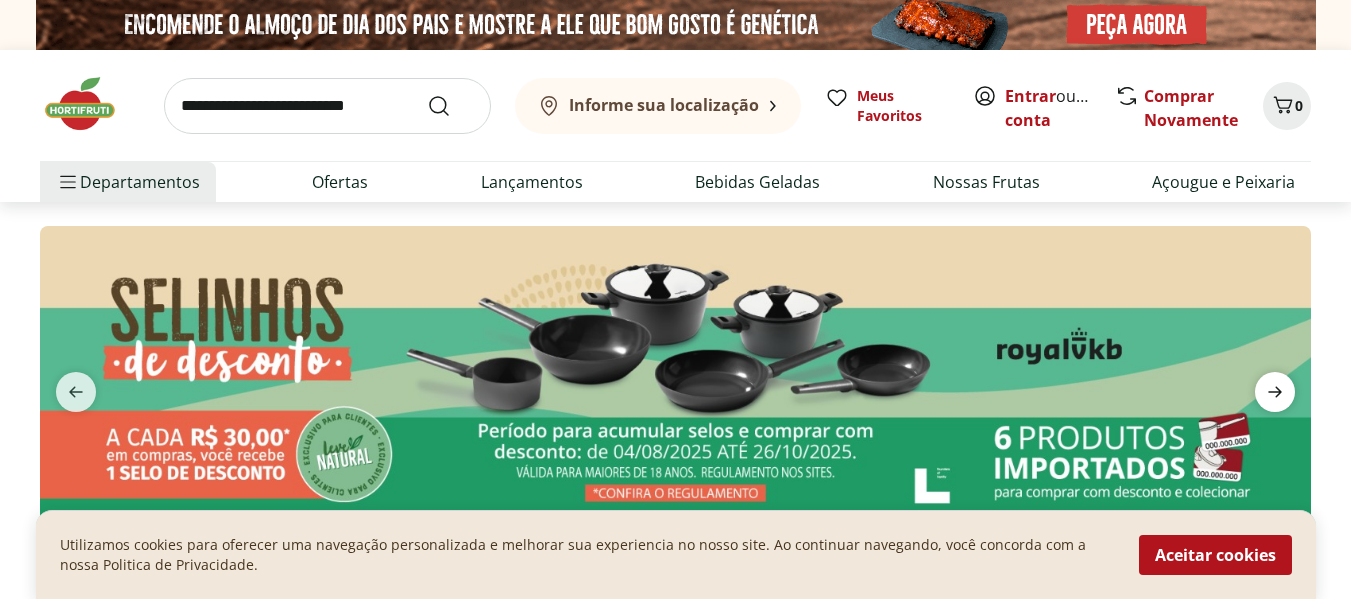 click 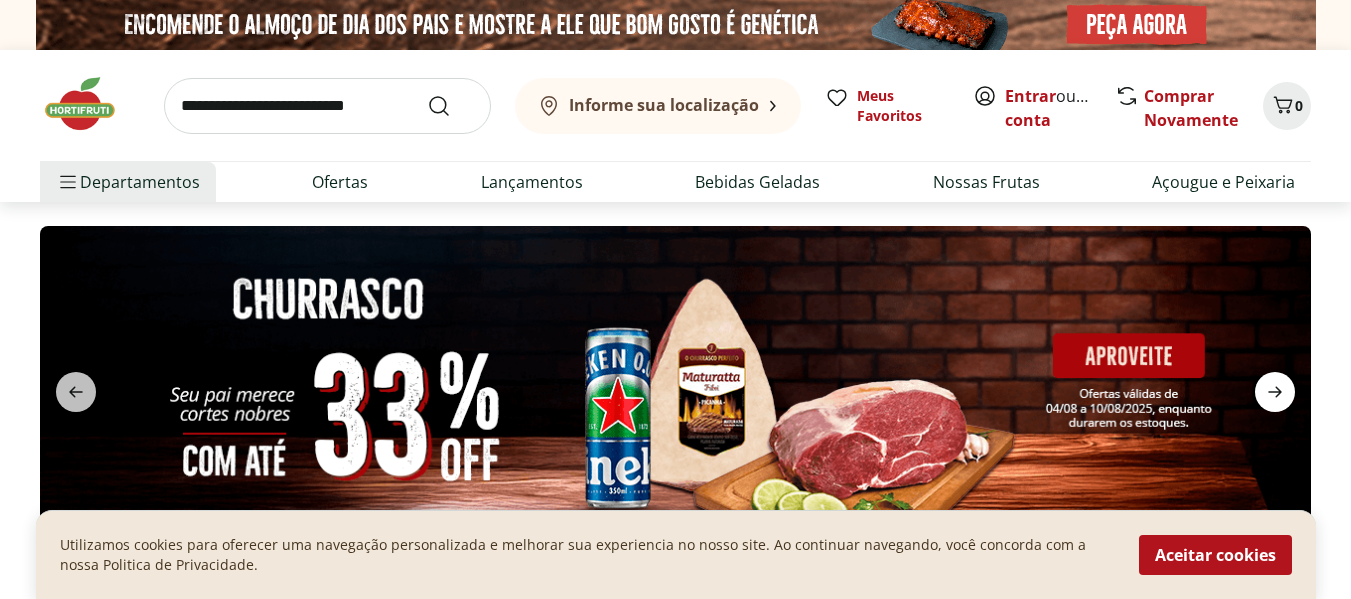 click 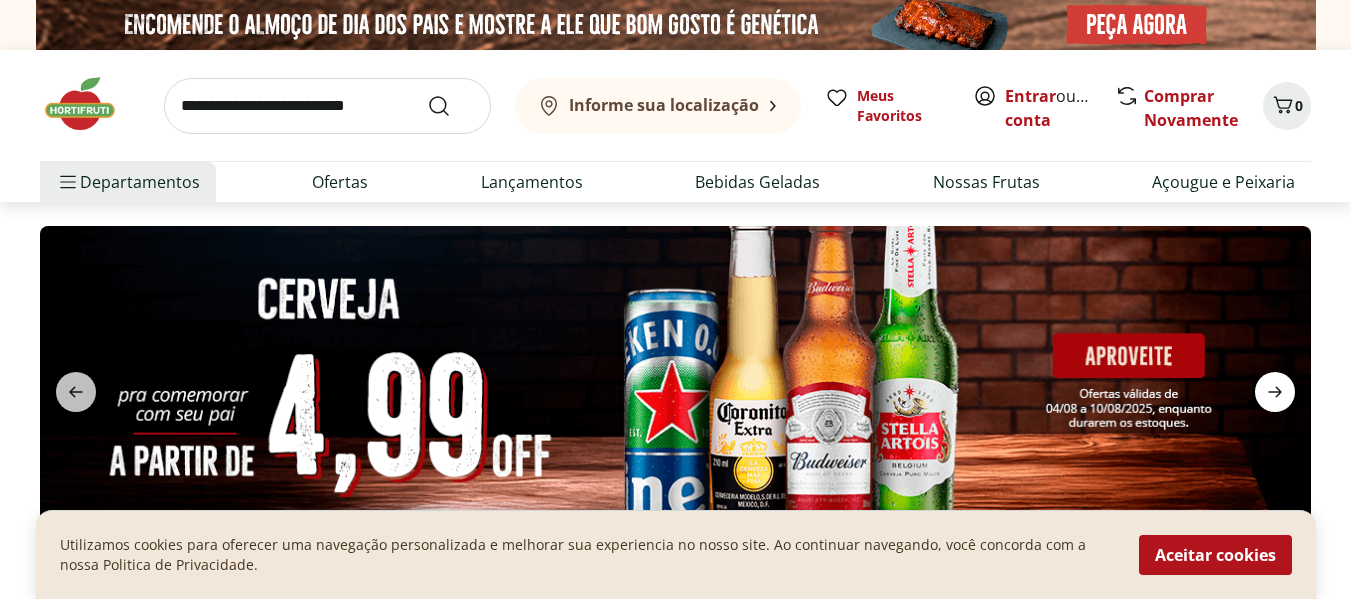 click 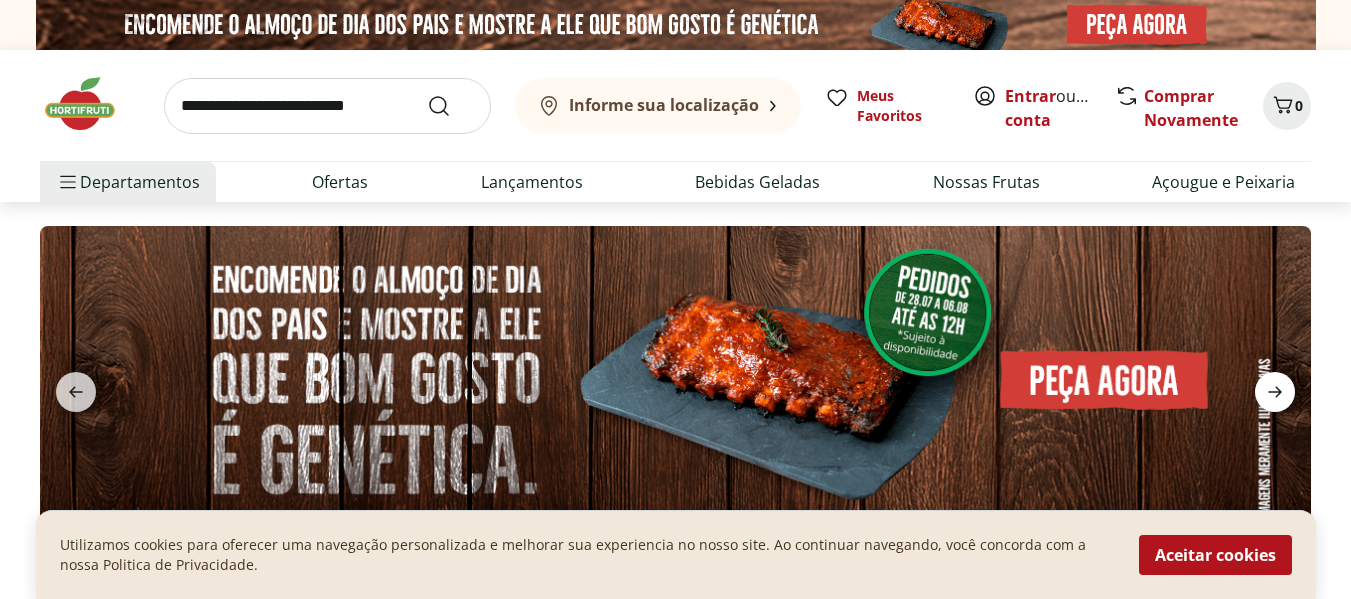 click 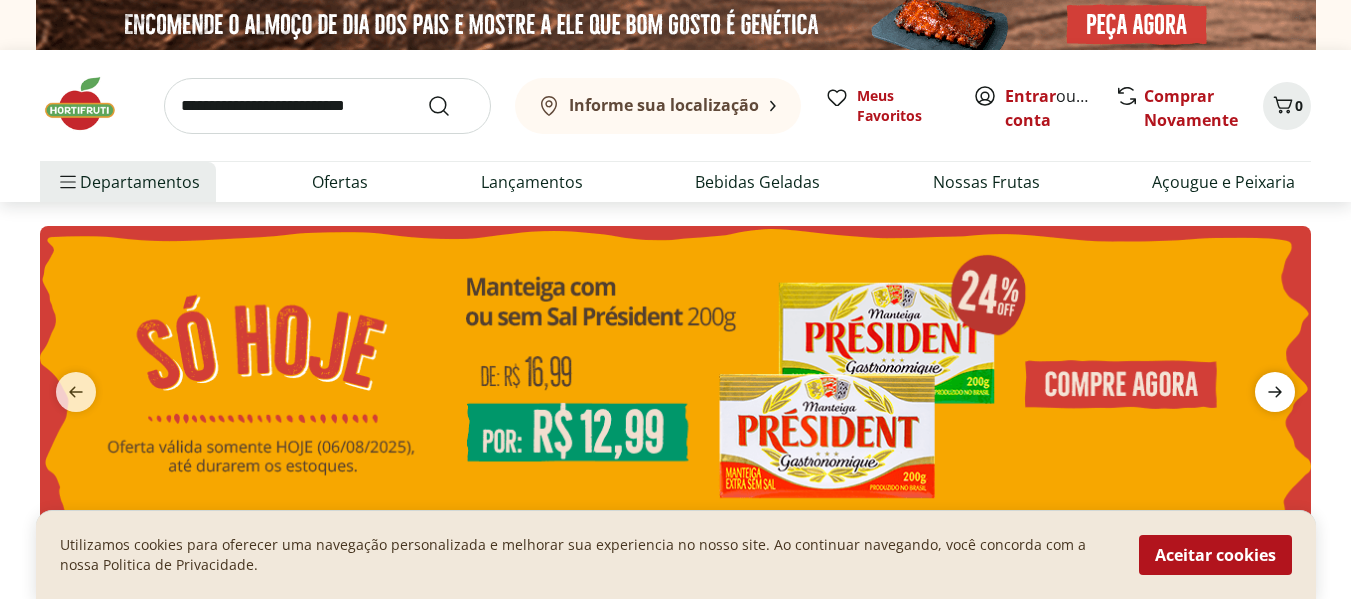 click 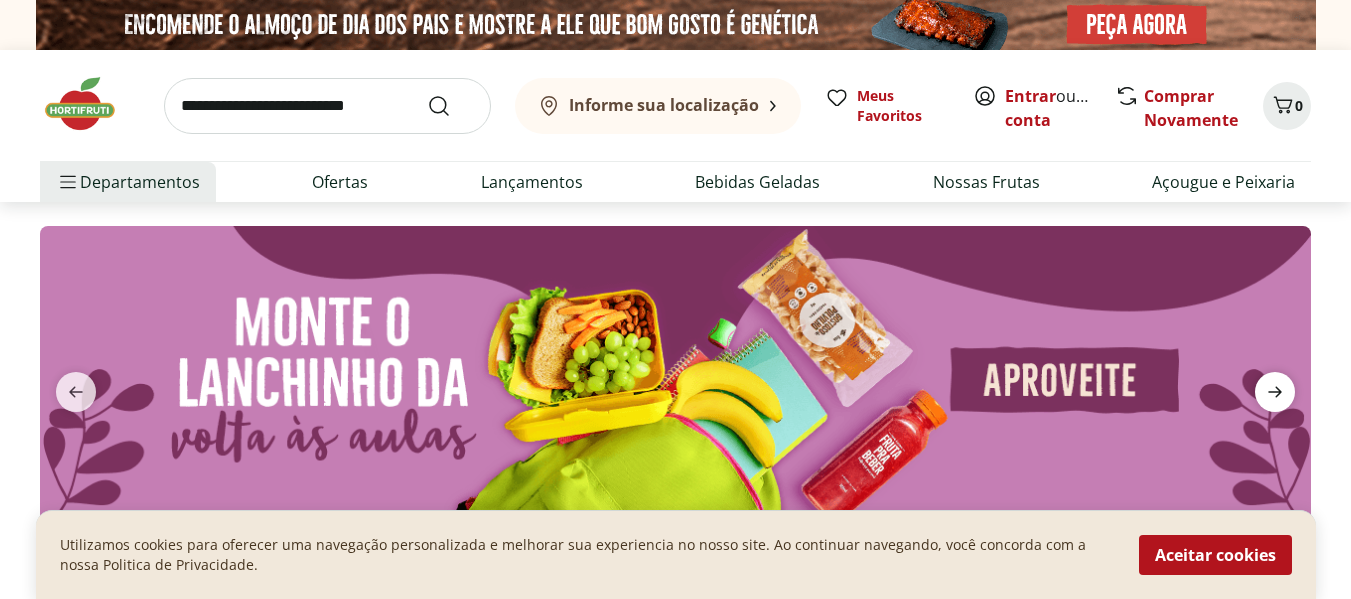 click 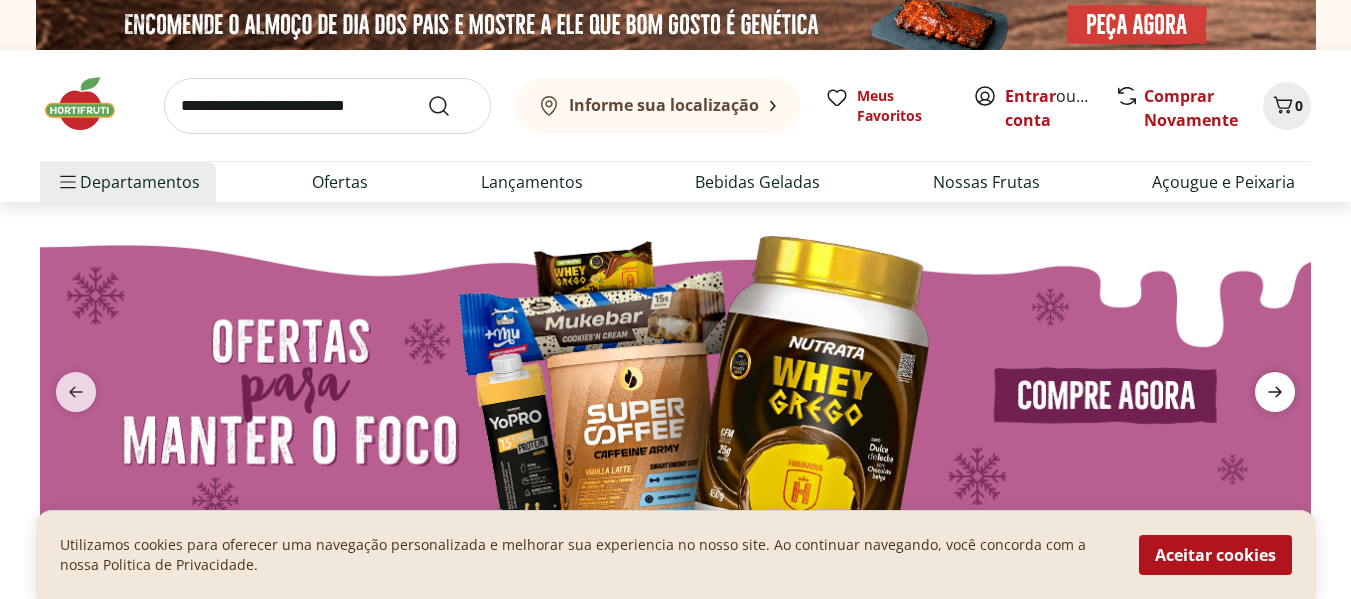 click 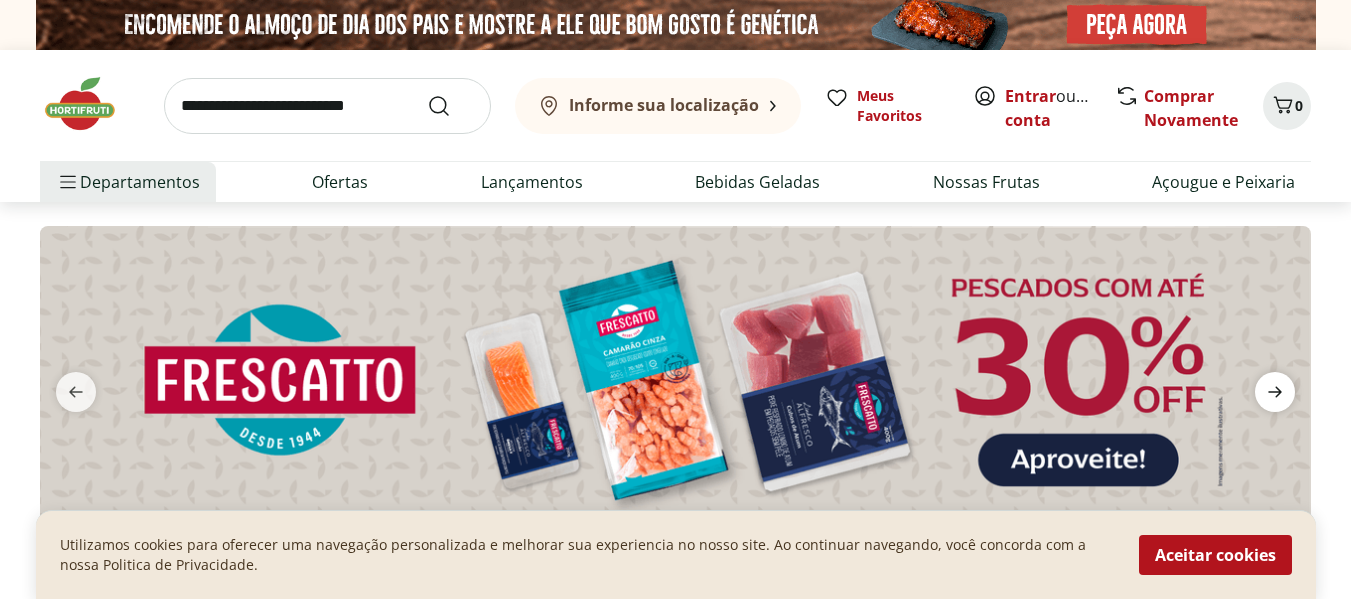 click 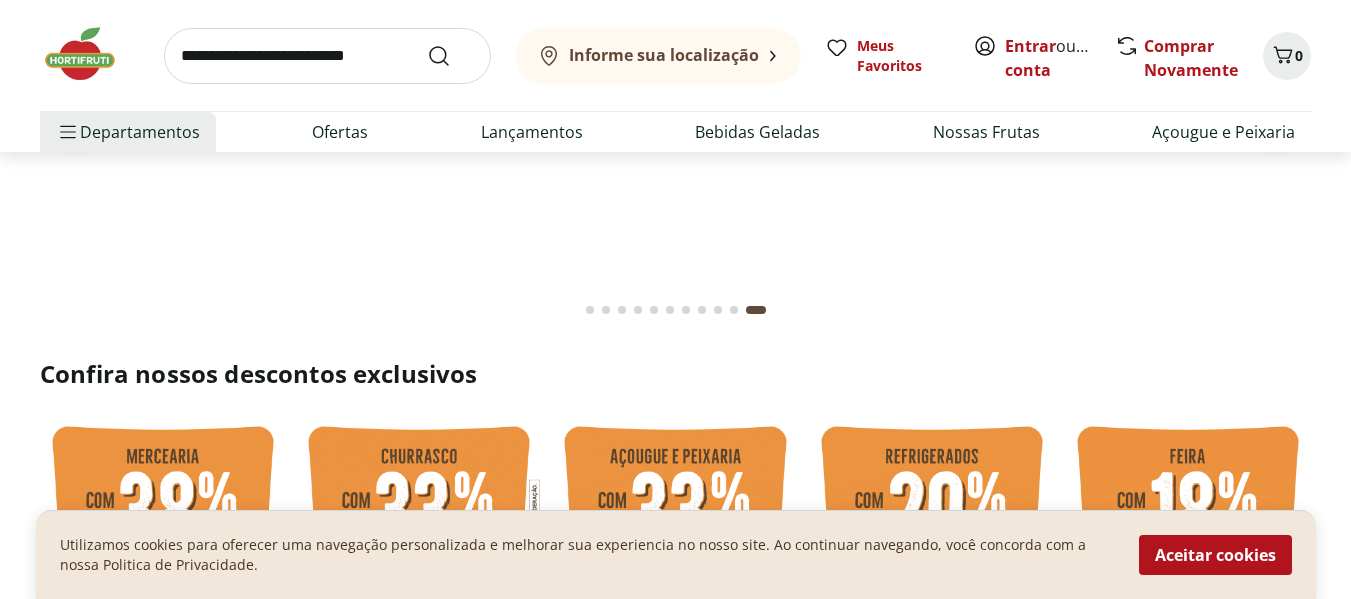 scroll, scrollTop: 300, scrollLeft: 0, axis: vertical 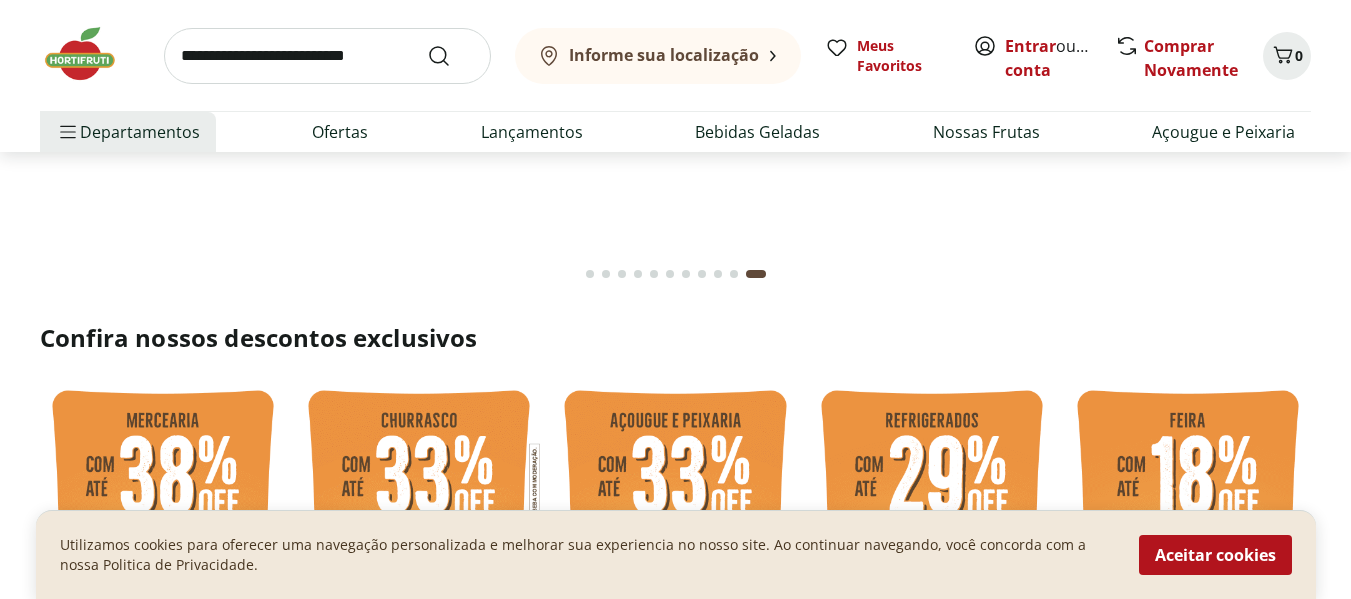 click at bounding box center [590, 274] 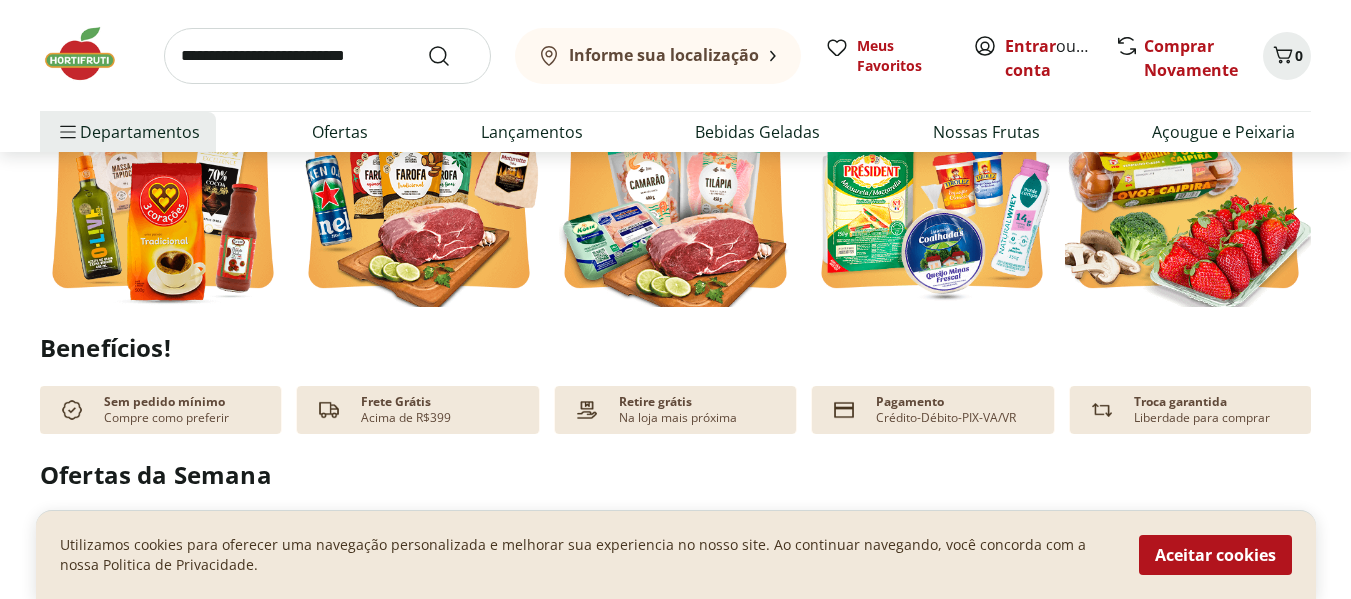 scroll, scrollTop: 600, scrollLeft: 0, axis: vertical 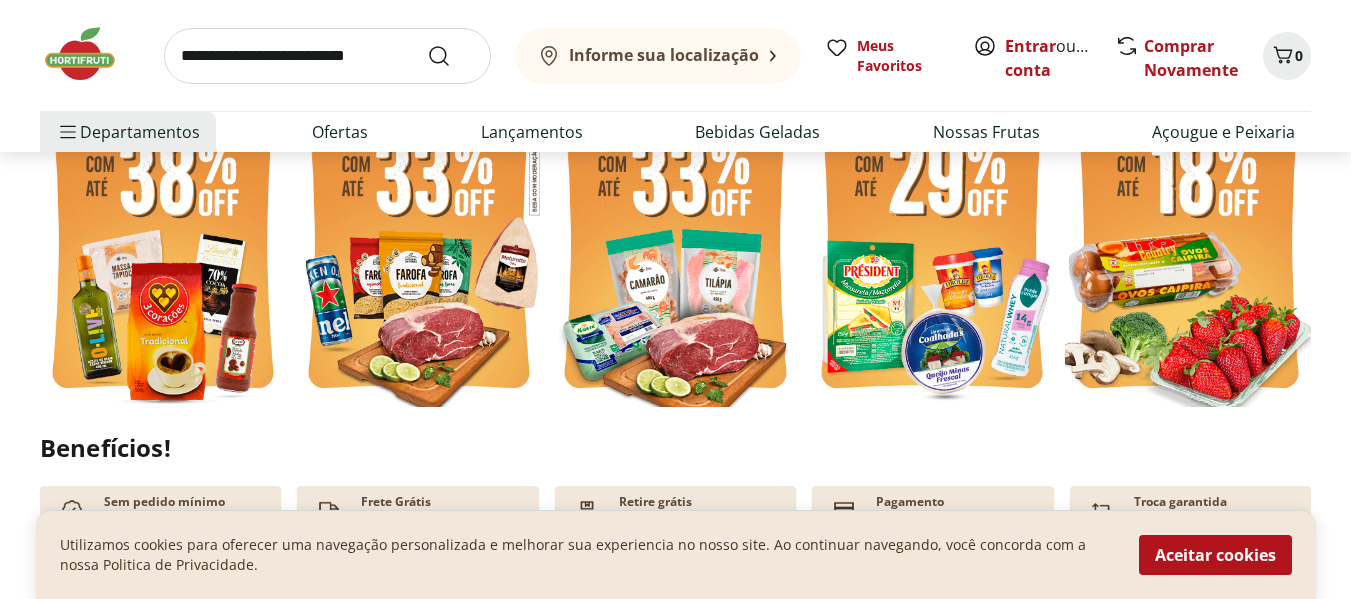 click at bounding box center [932, 242] 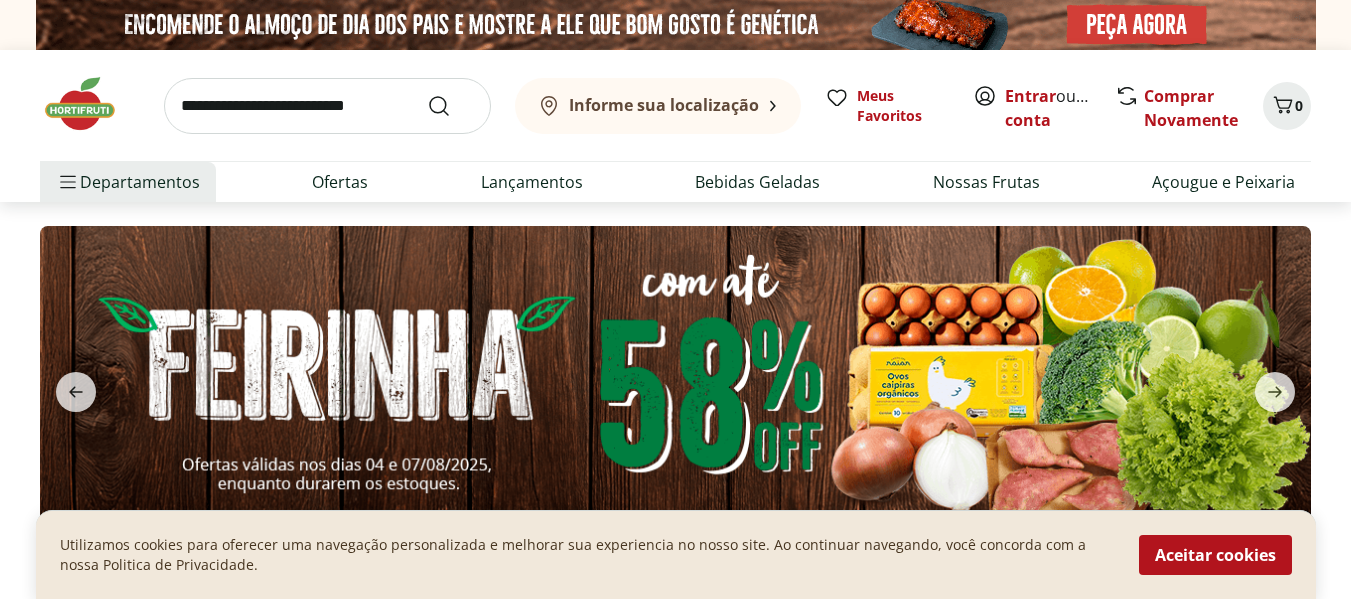 select on "**********" 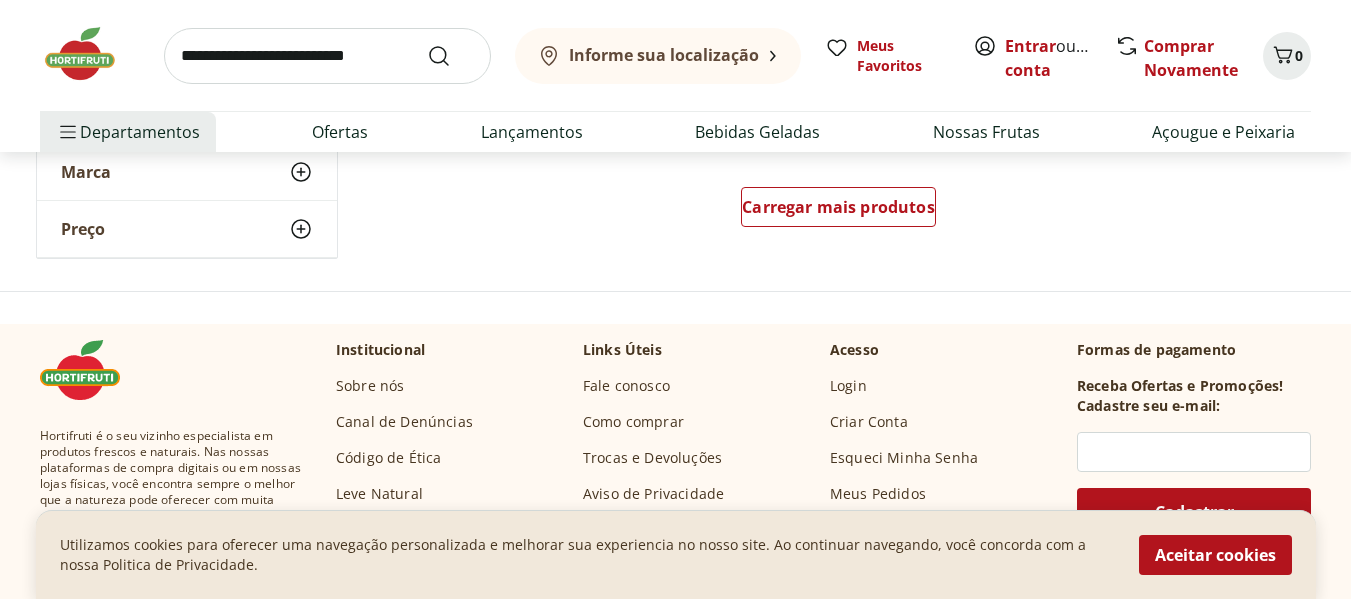 scroll, scrollTop: 1500, scrollLeft: 0, axis: vertical 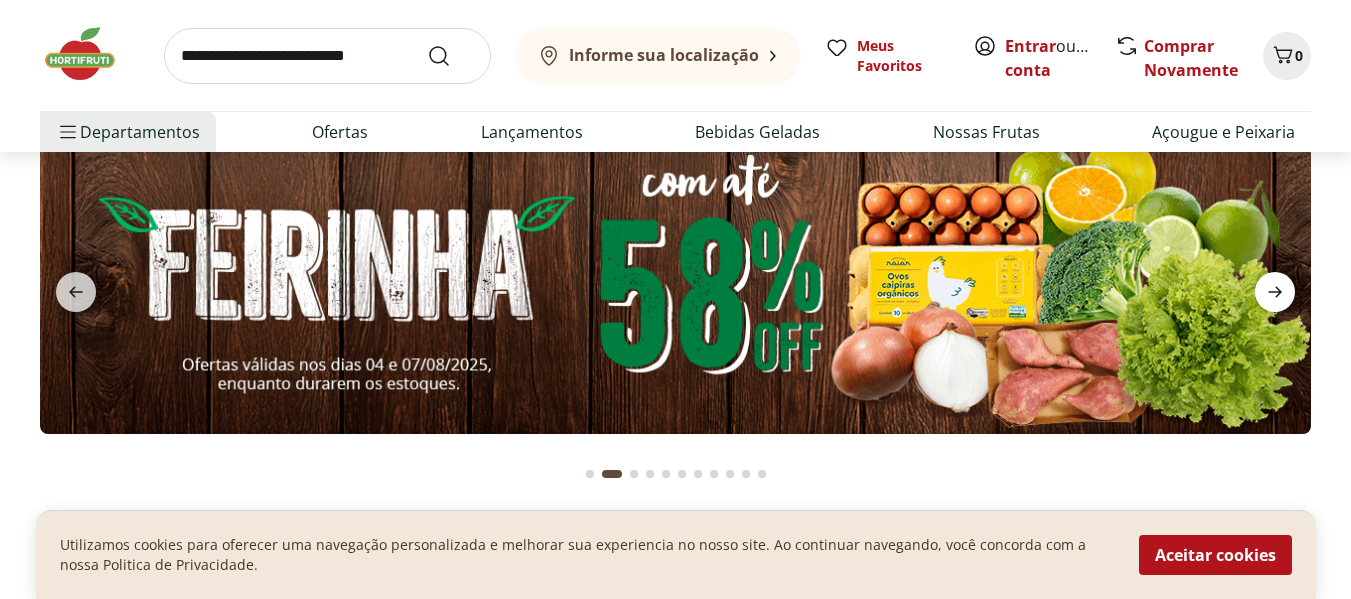 click 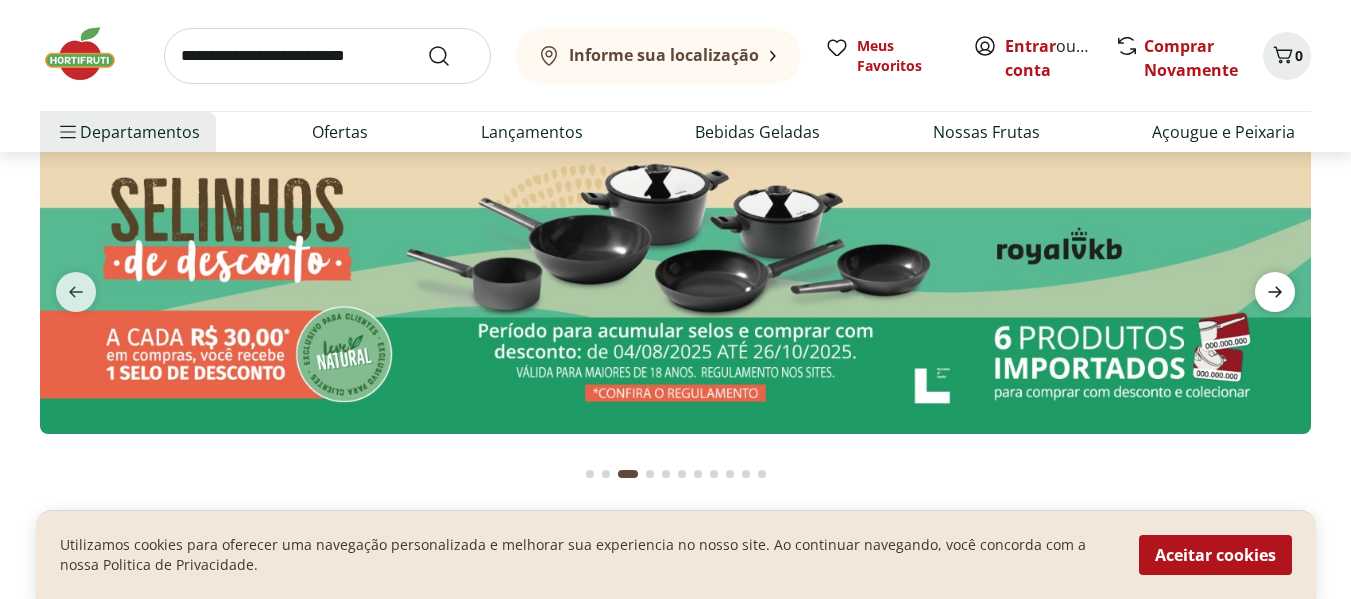click 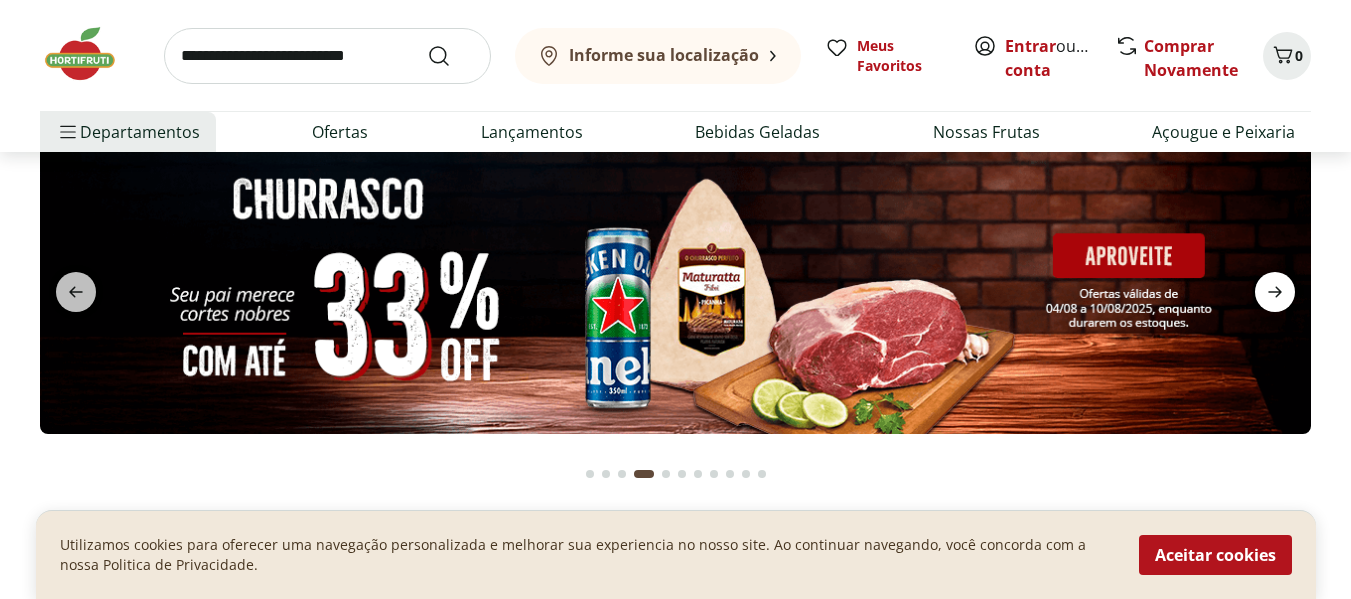 click 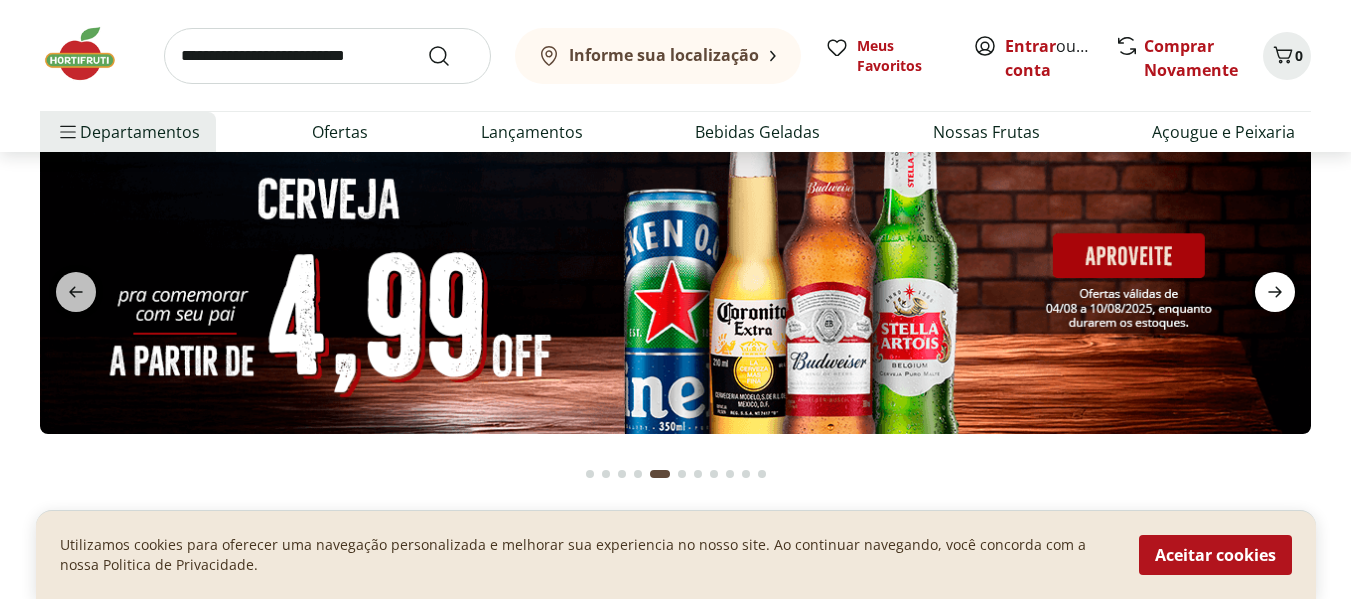 click 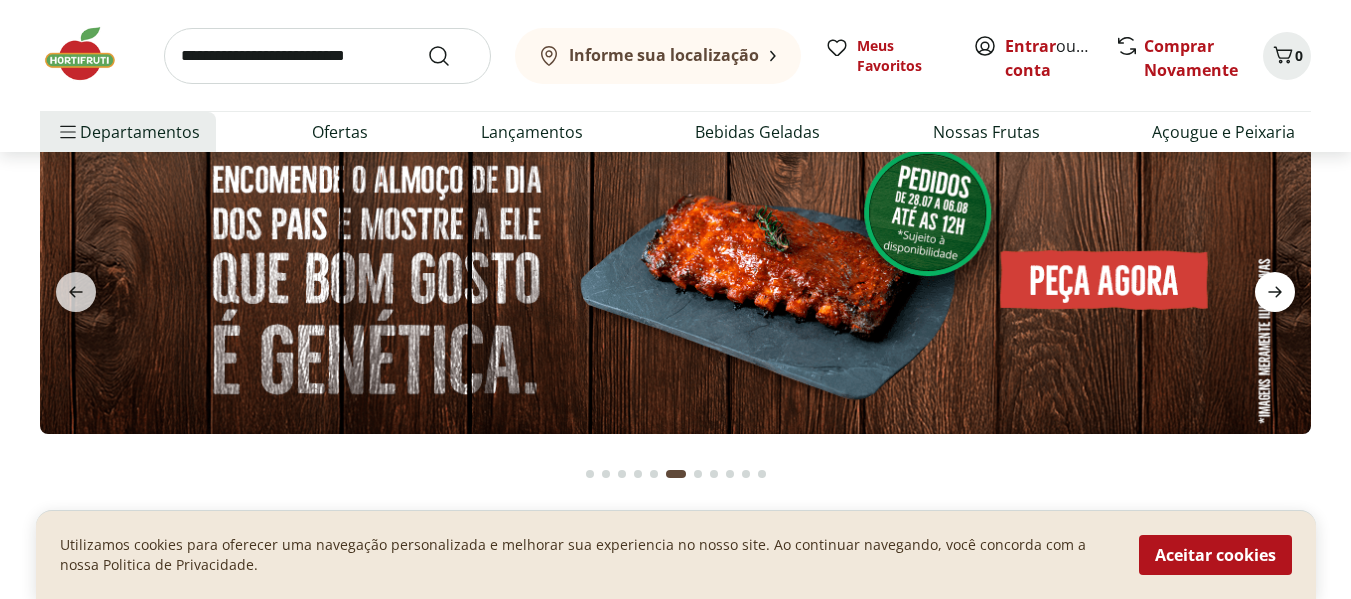 click 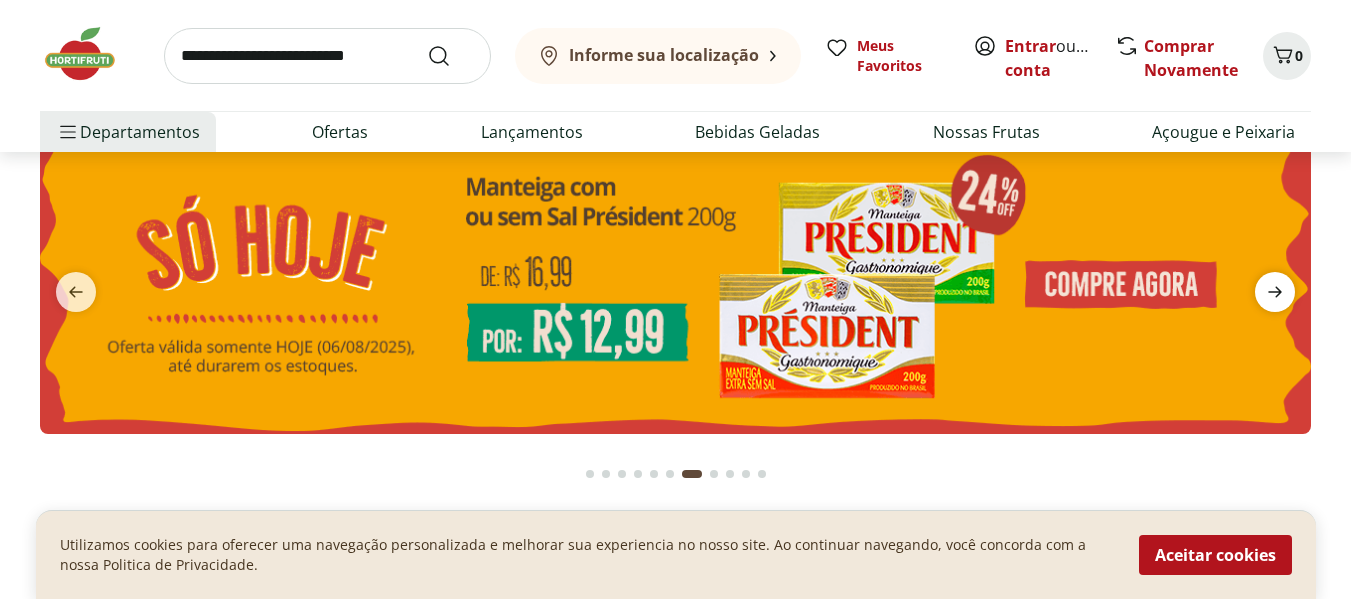 click 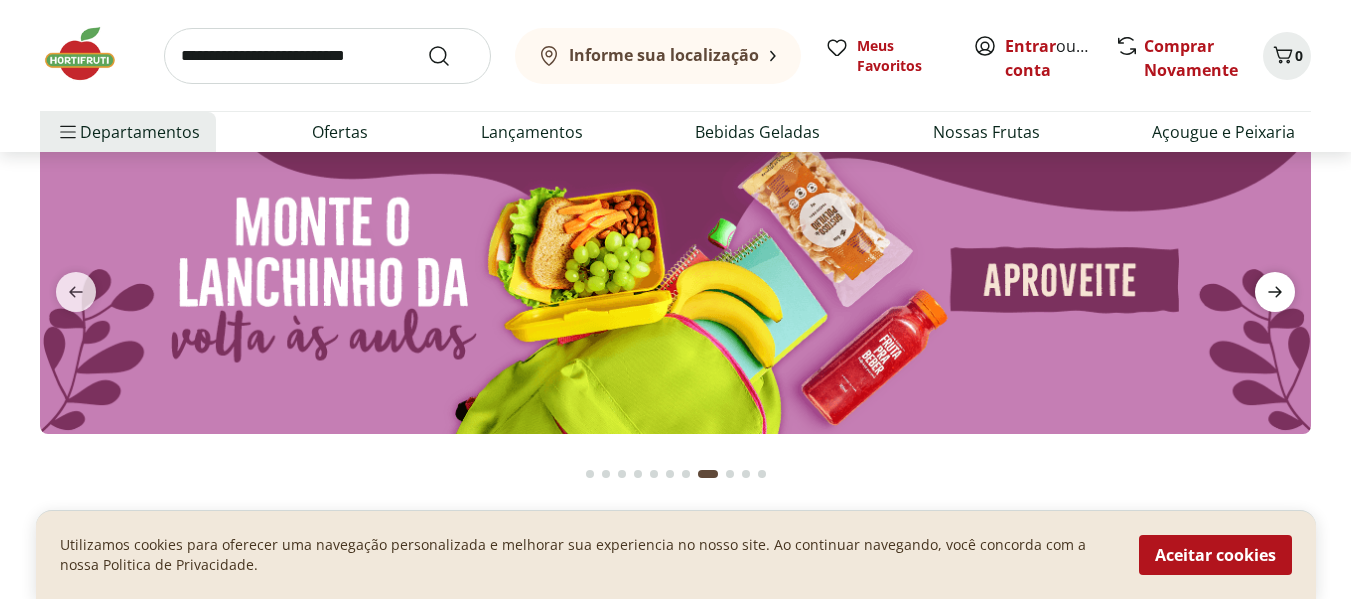 click 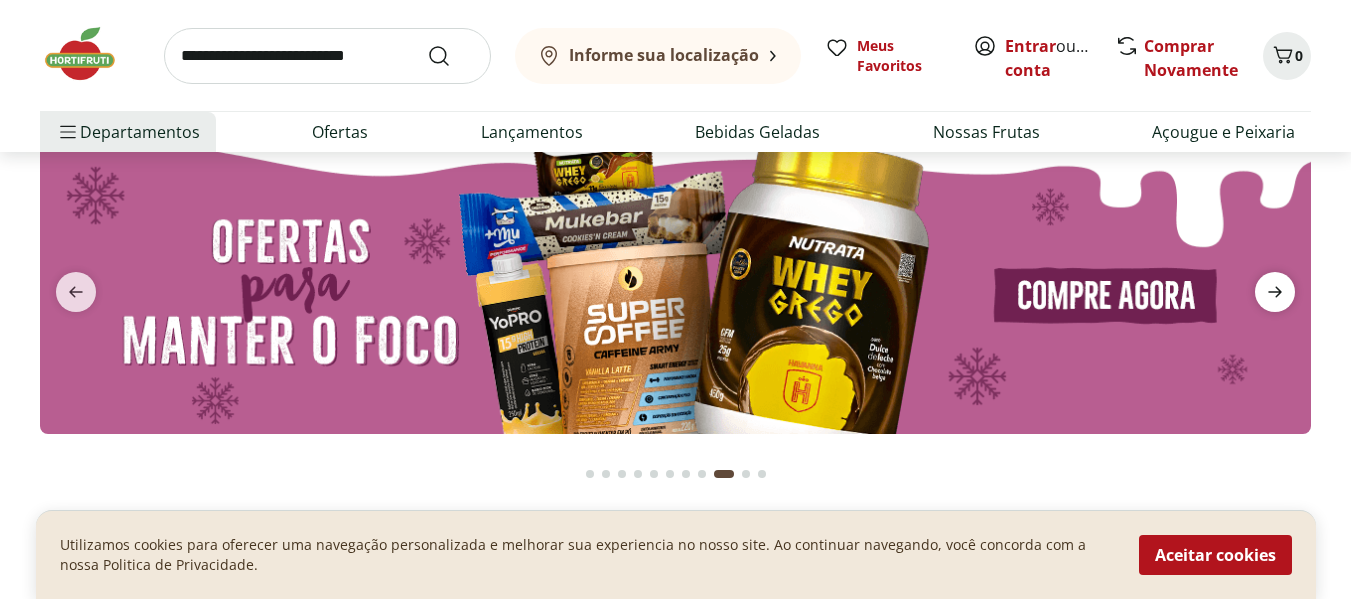 click 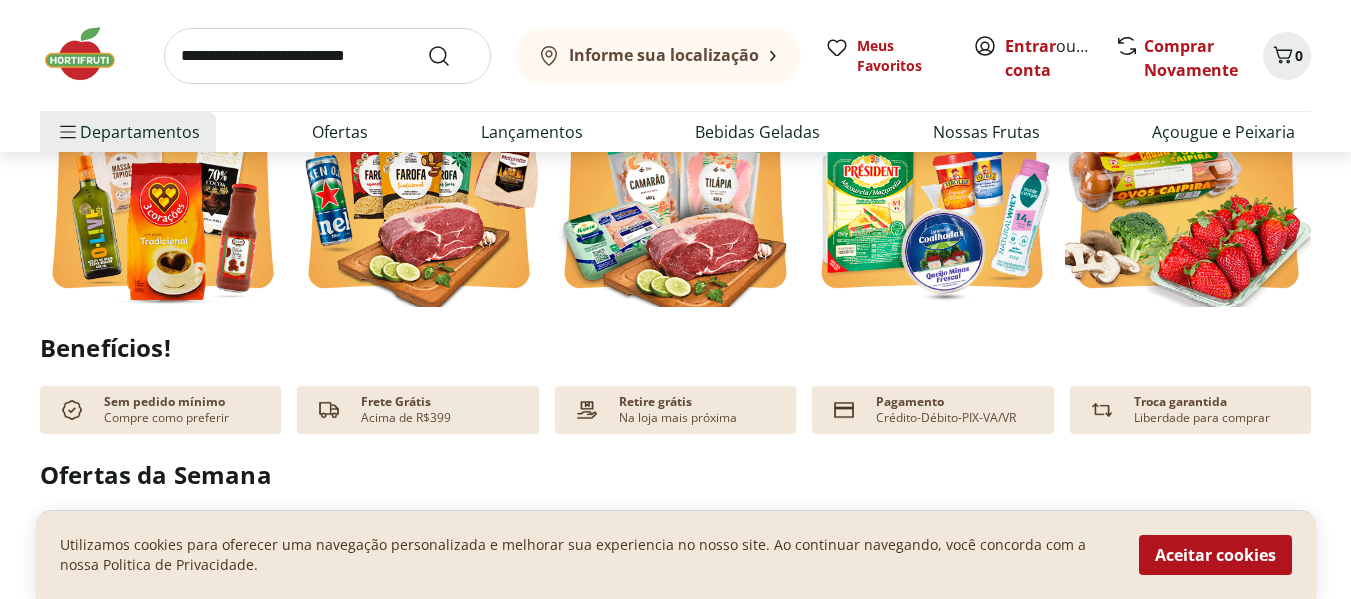 scroll, scrollTop: 600, scrollLeft: 0, axis: vertical 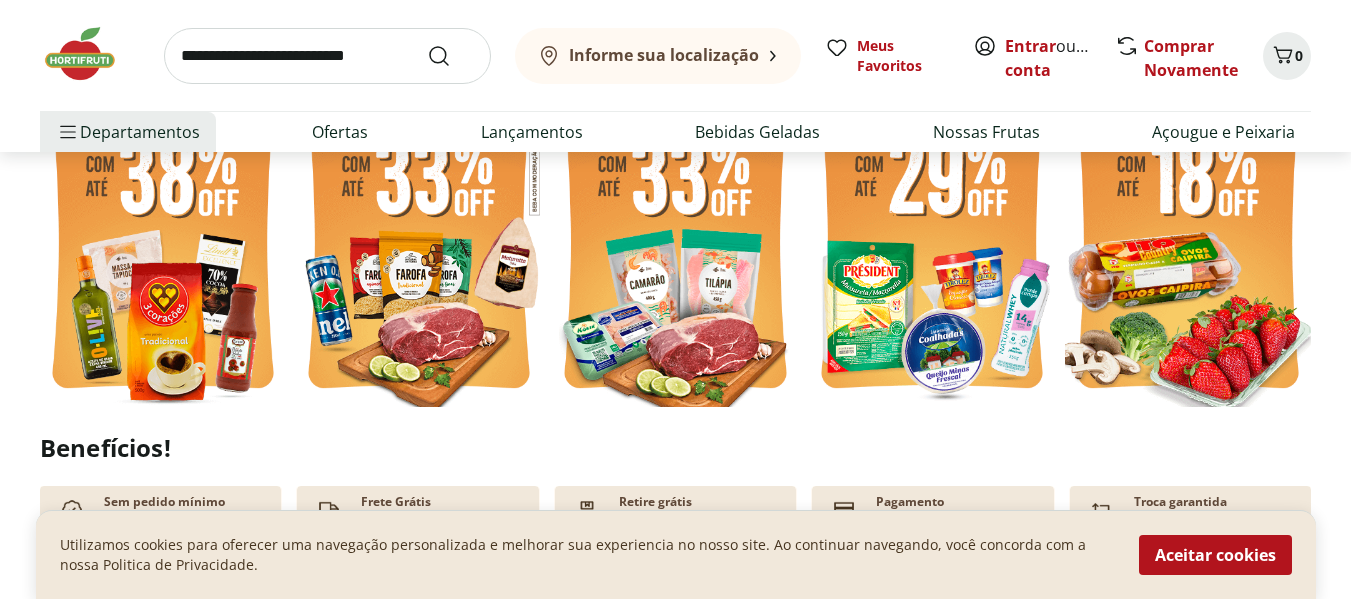 click at bounding box center (1188, 242) 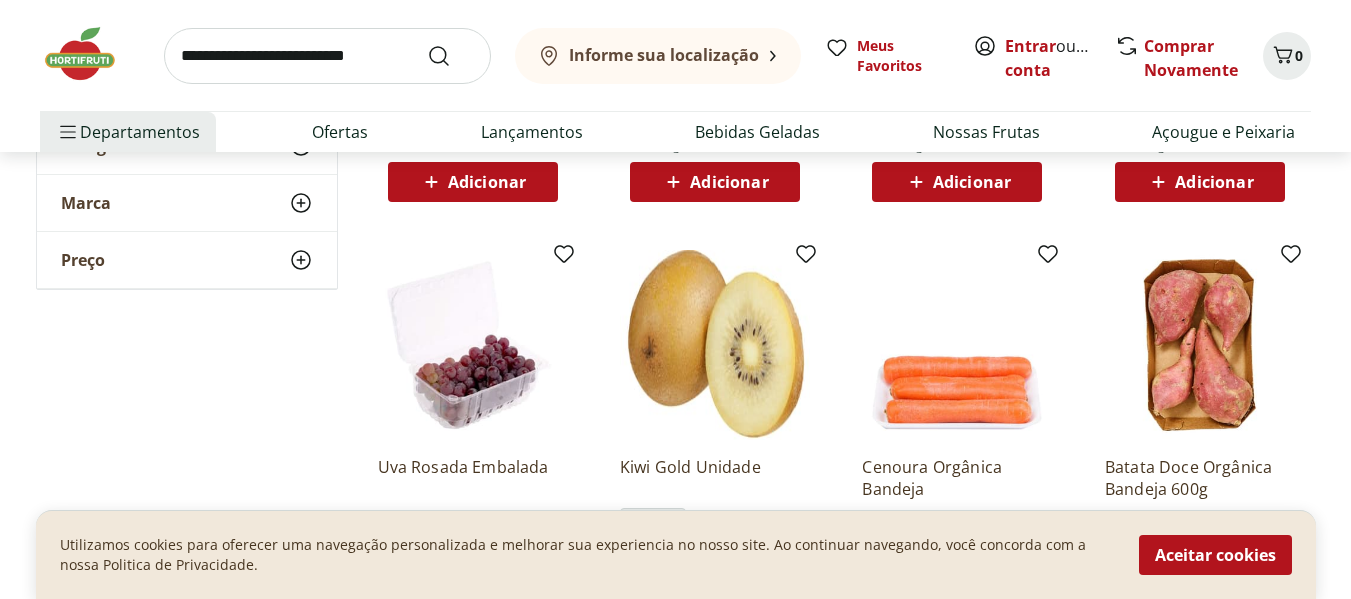 scroll, scrollTop: 600, scrollLeft: 0, axis: vertical 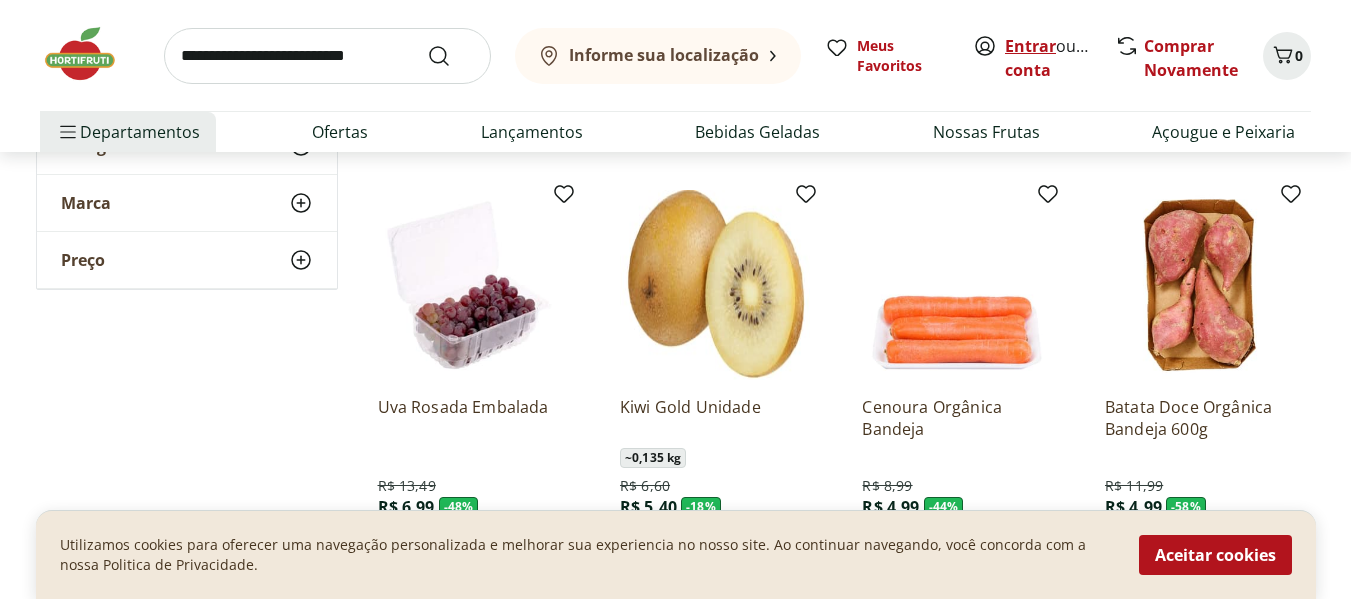 click on "Entrar" at bounding box center [1030, 46] 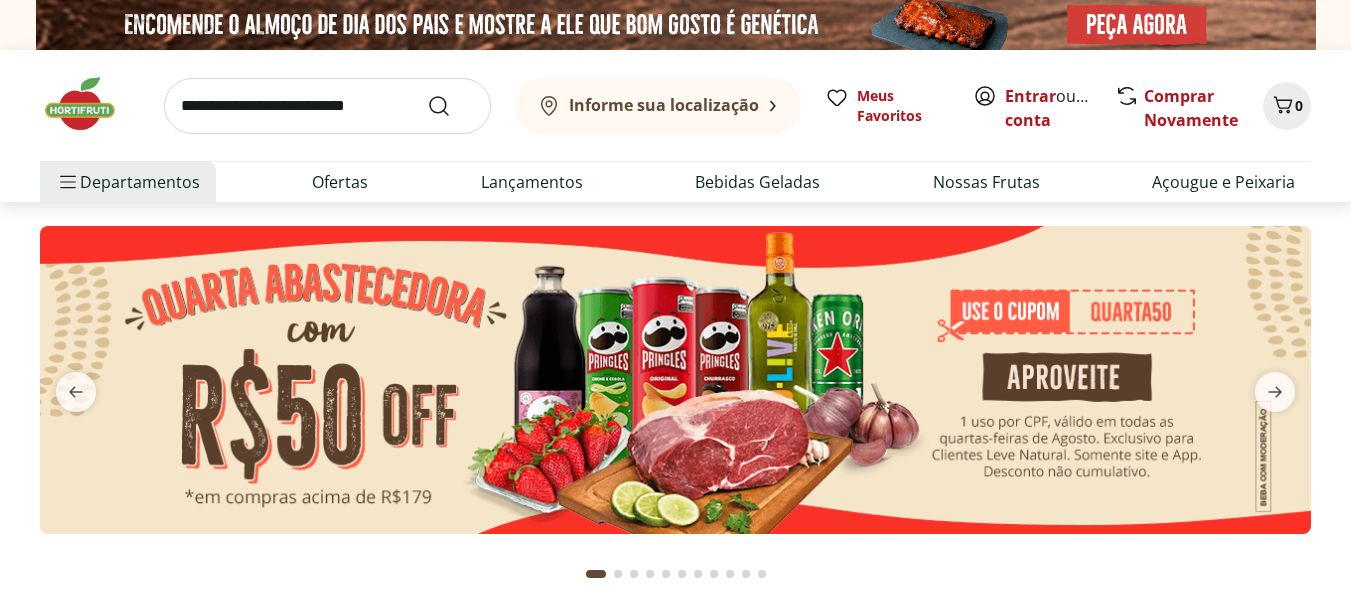 scroll, scrollTop: 0, scrollLeft: 0, axis: both 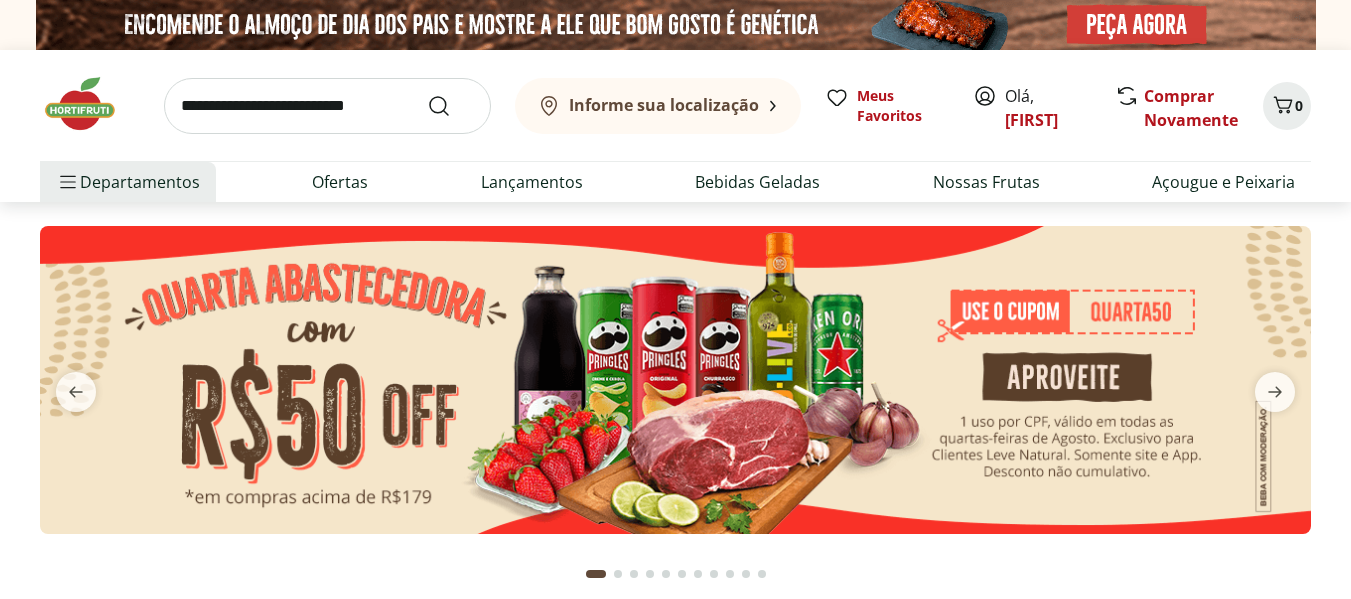 click at bounding box center [675, 380] 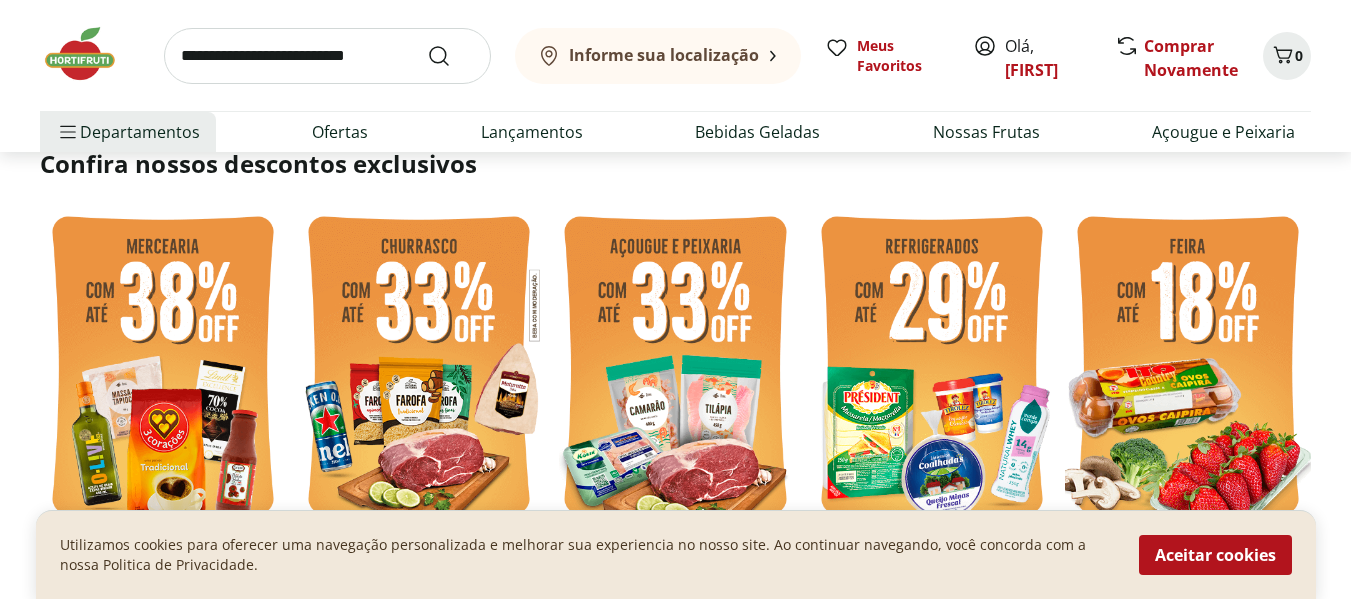 scroll, scrollTop: 500, scrollLeft: 0, axis: vertical 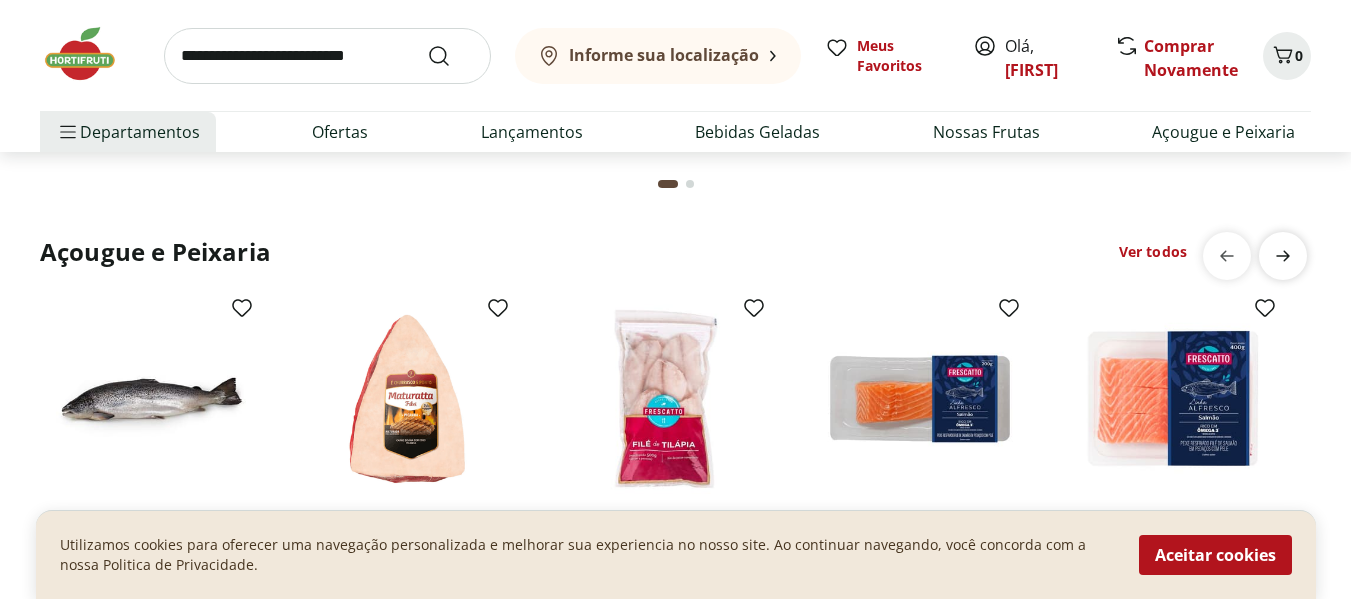 click 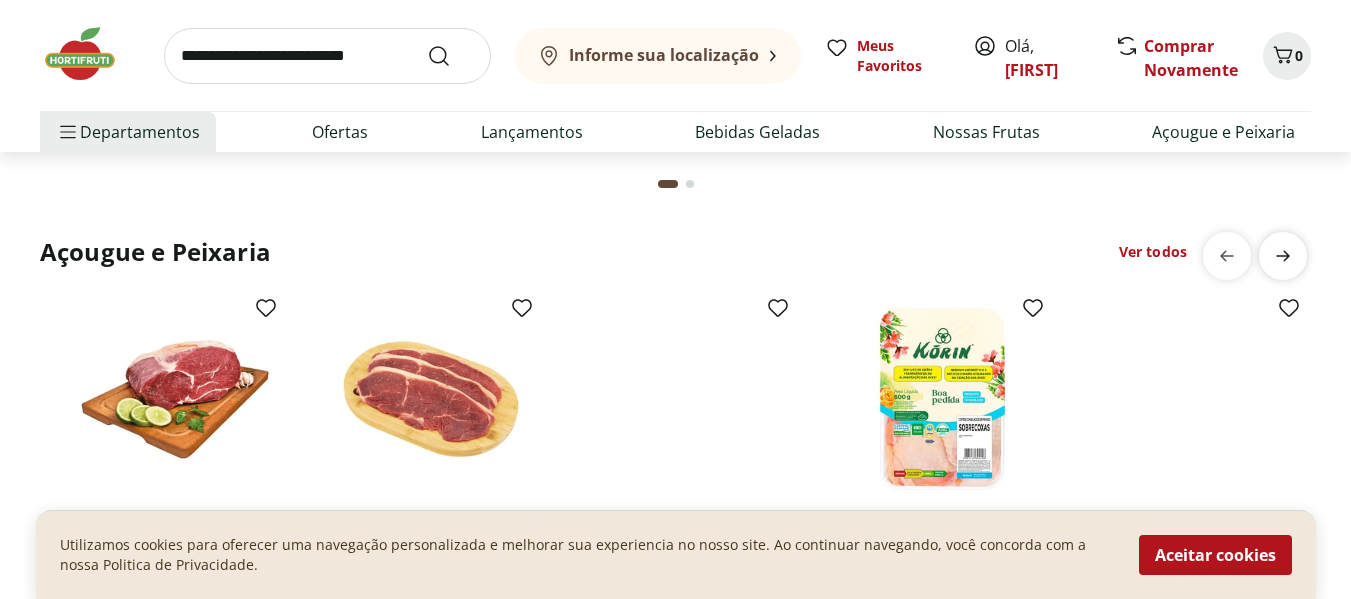 scroll, scrollTop: 0, scrollLeft: 1279, axis: horizontal 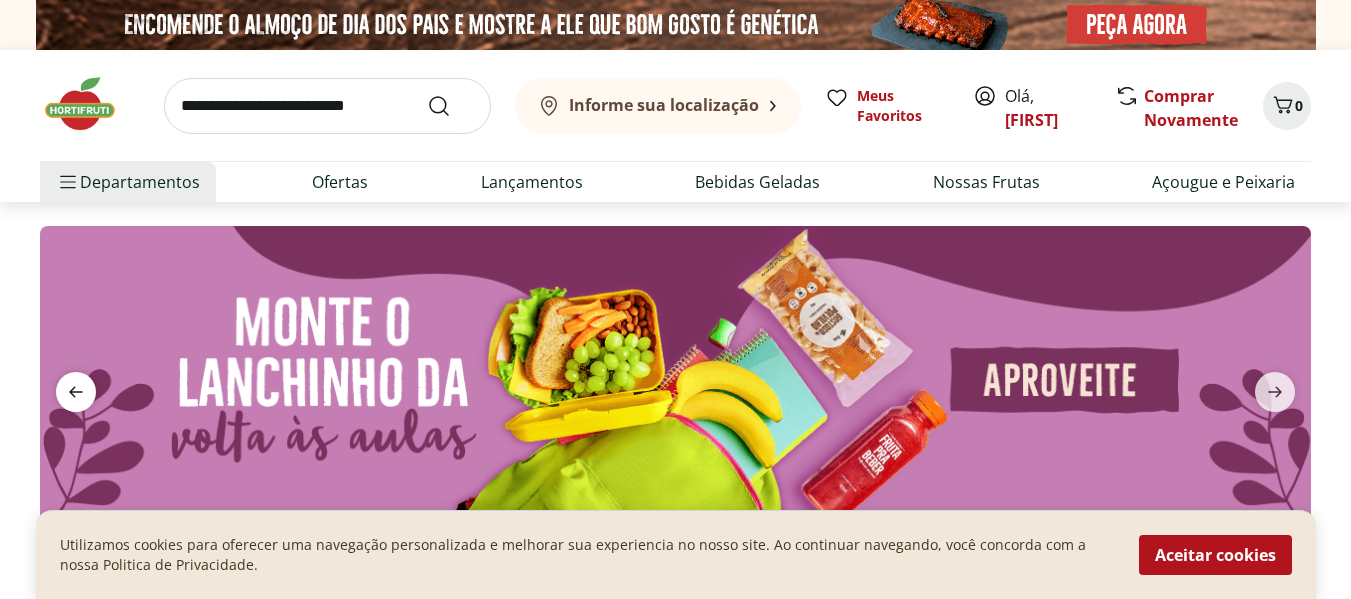click 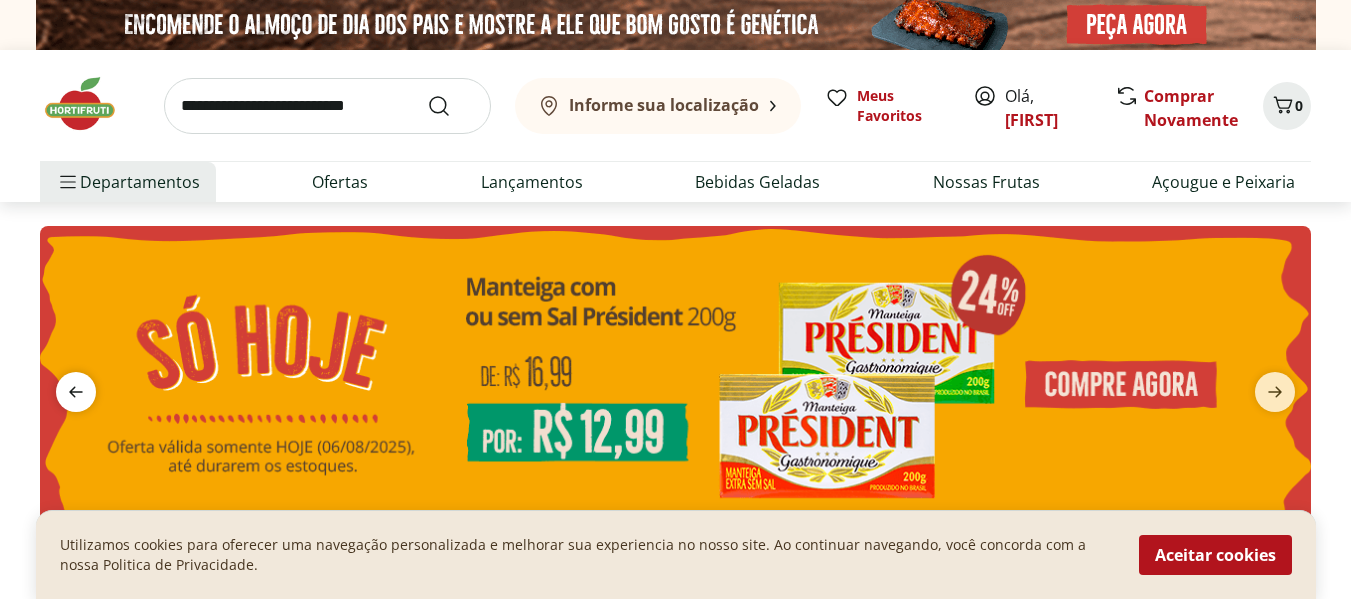 click 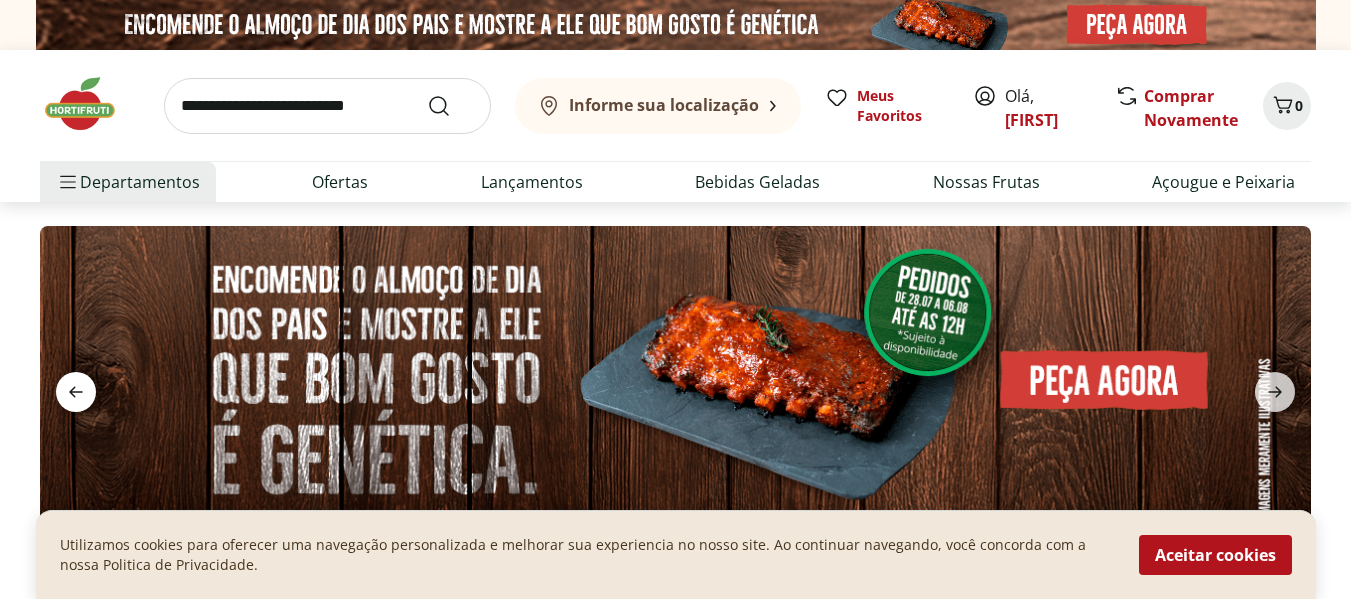 click 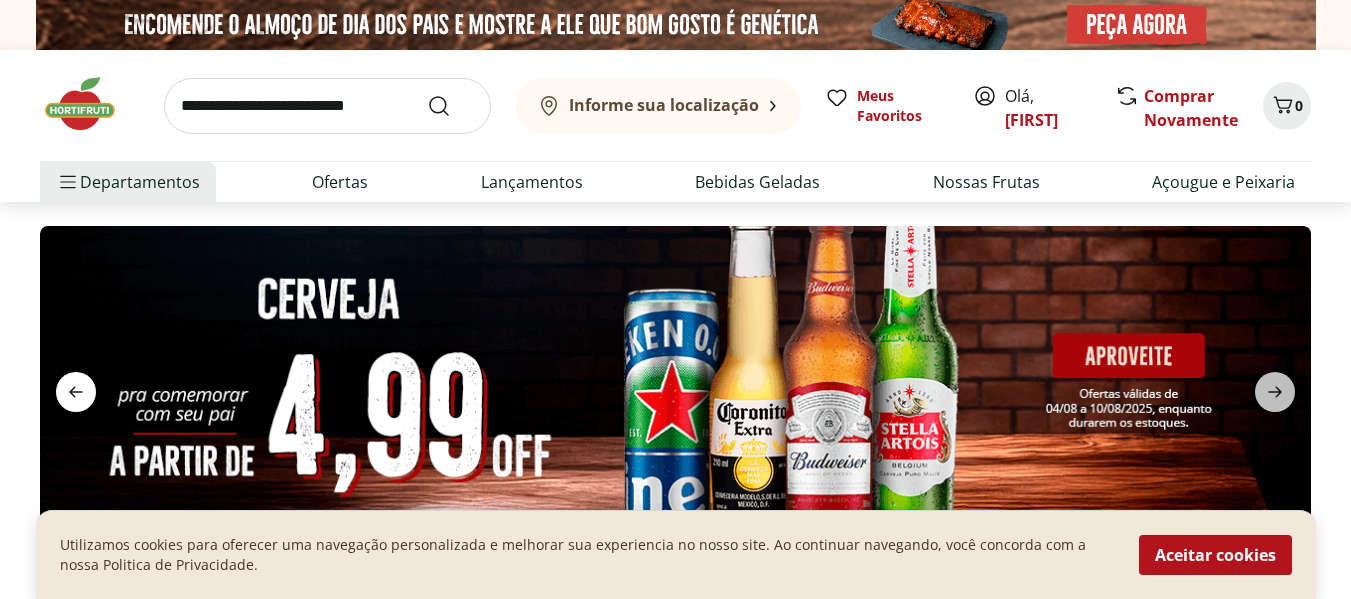 click 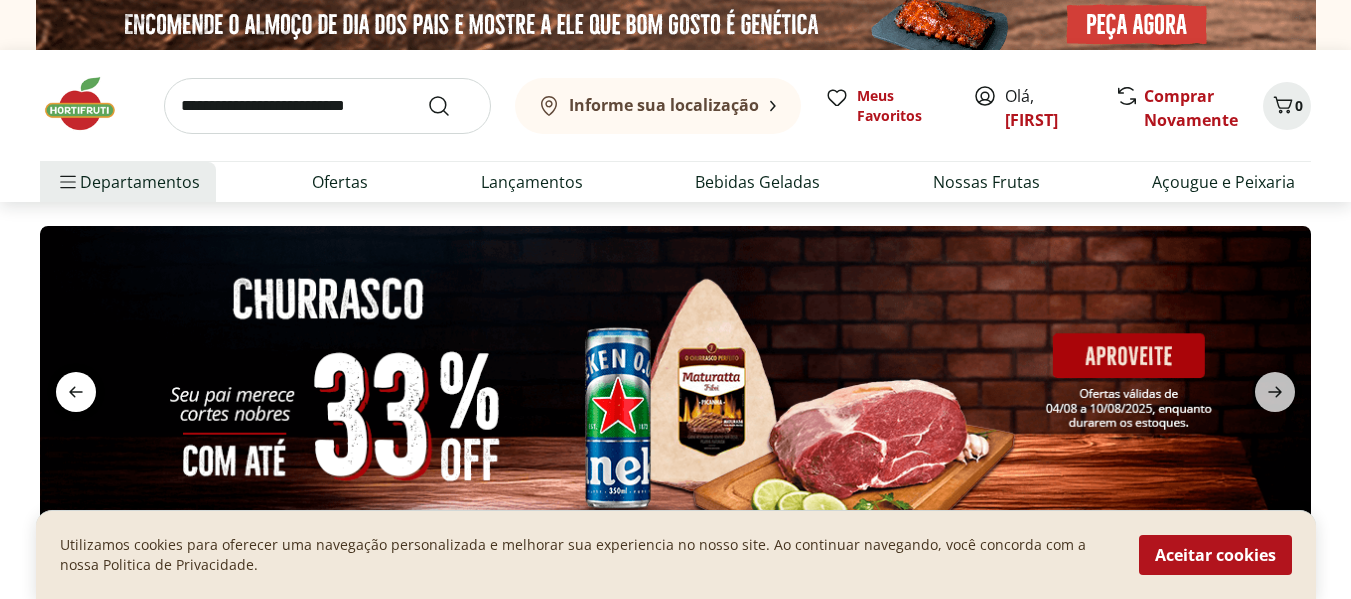 click 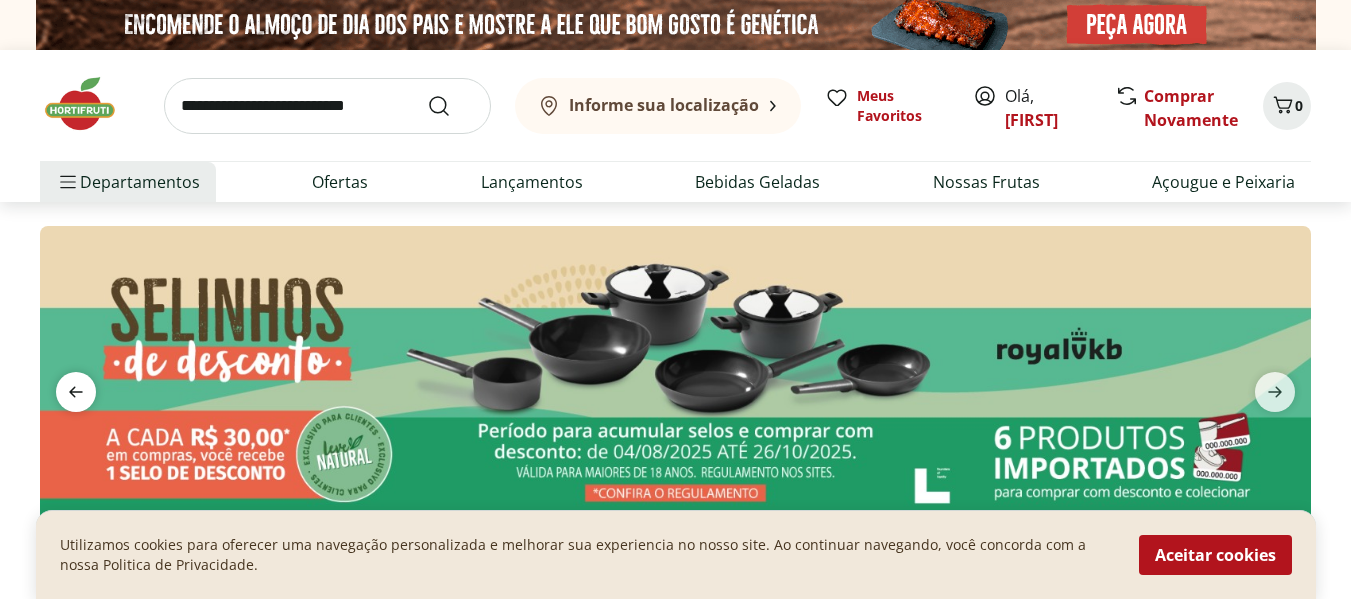click 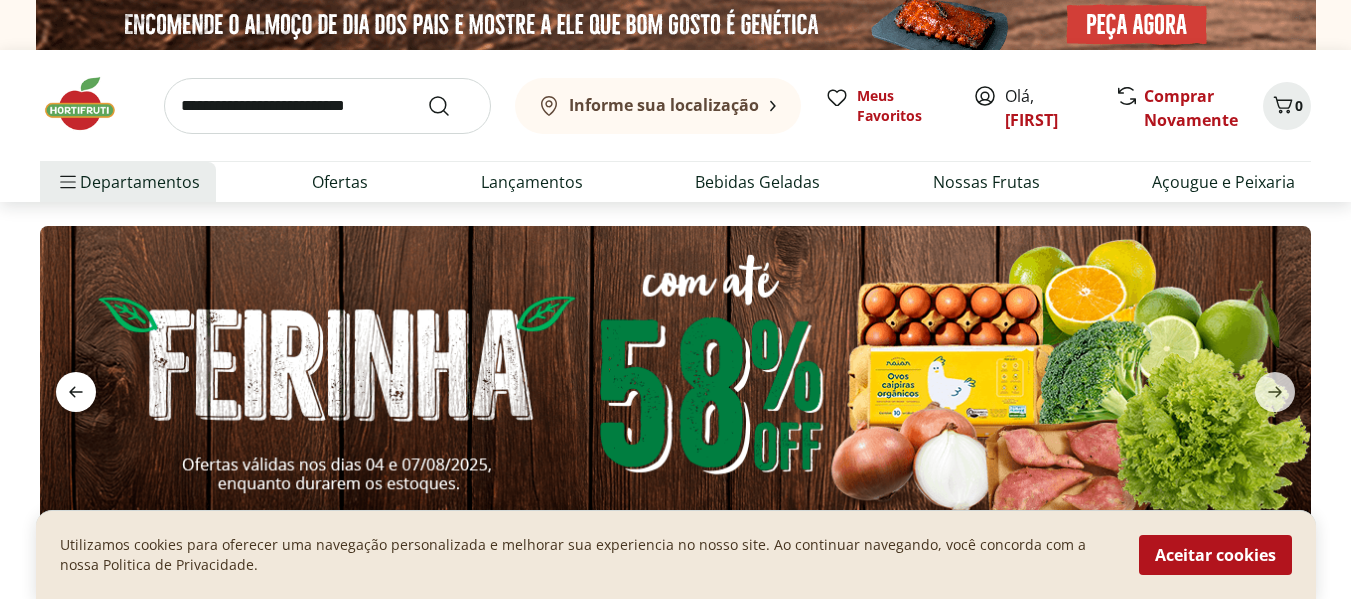 click 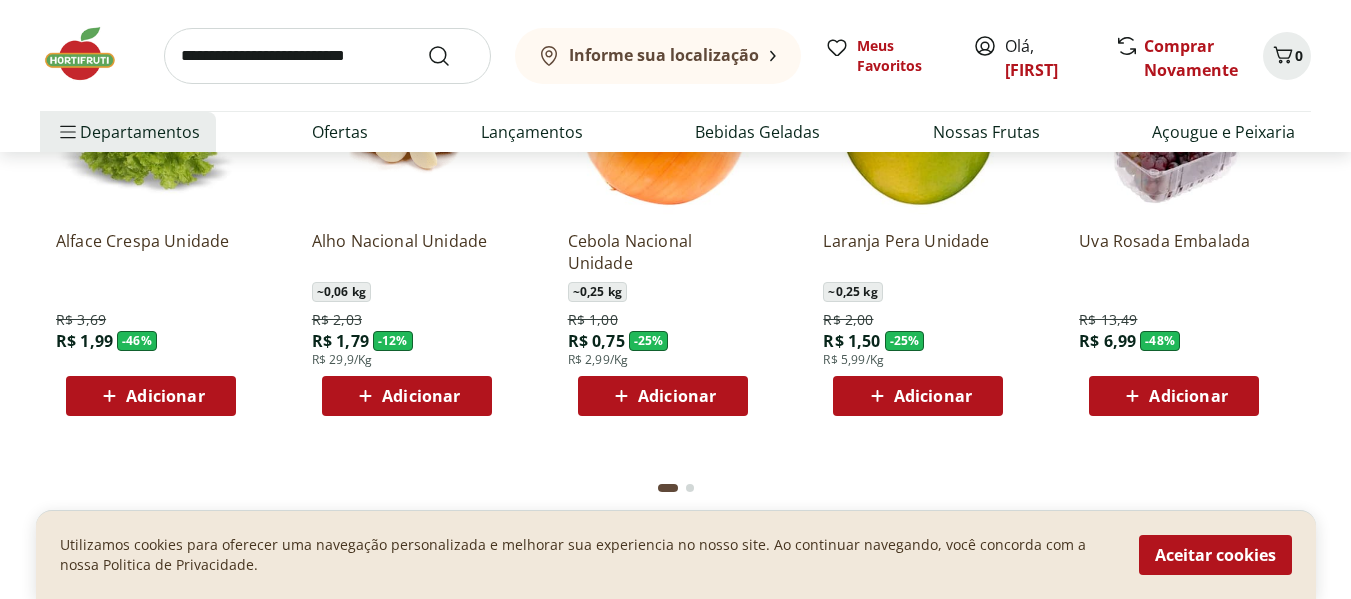scroll, scrollTop: 1800, scrollLeft: 0, axis: vertical 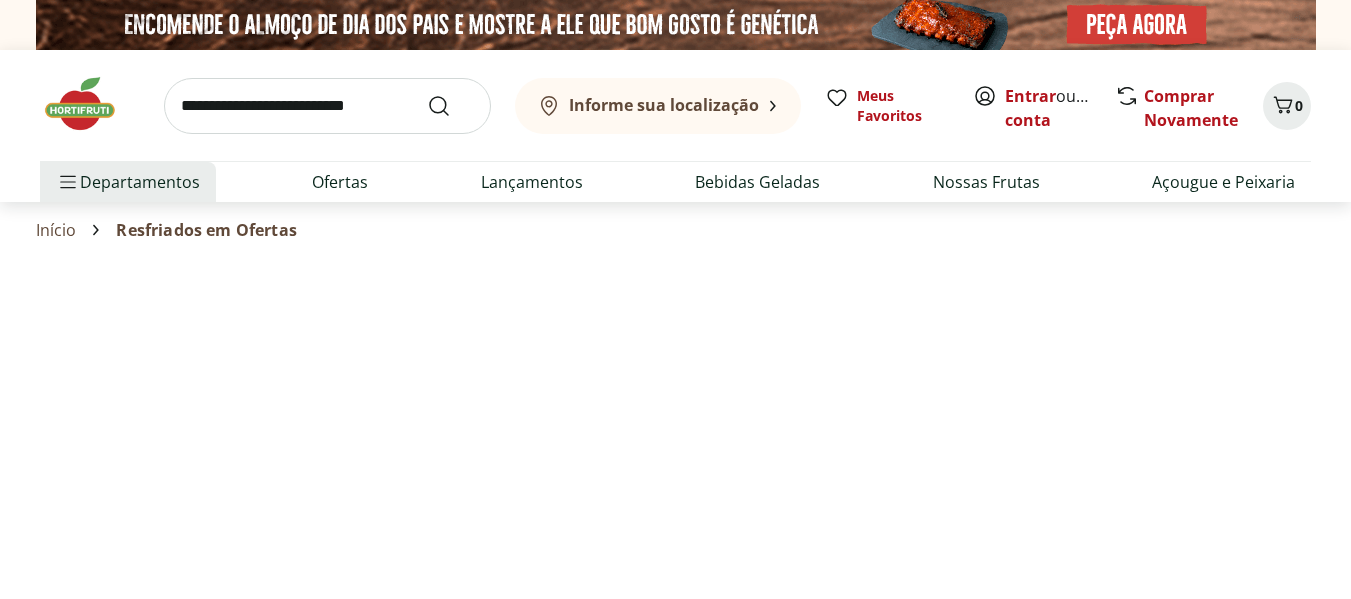 select on "**********" 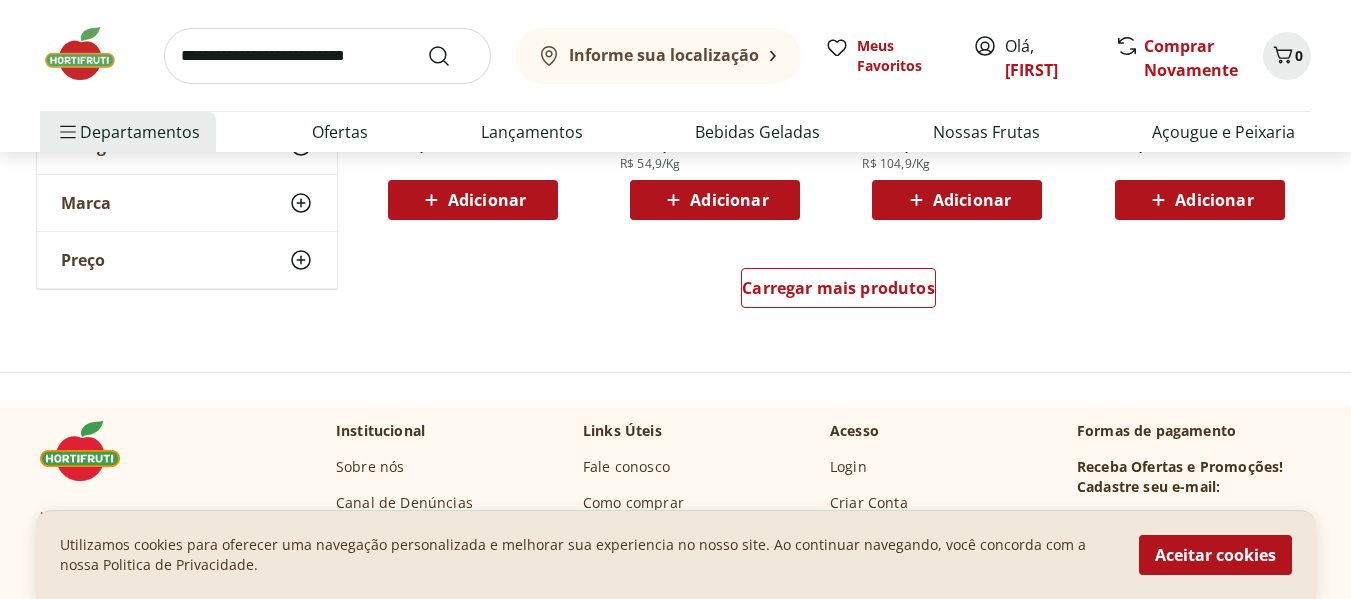scroll, scrollTop: 1400, scrollLeft: 0, axis: vertical 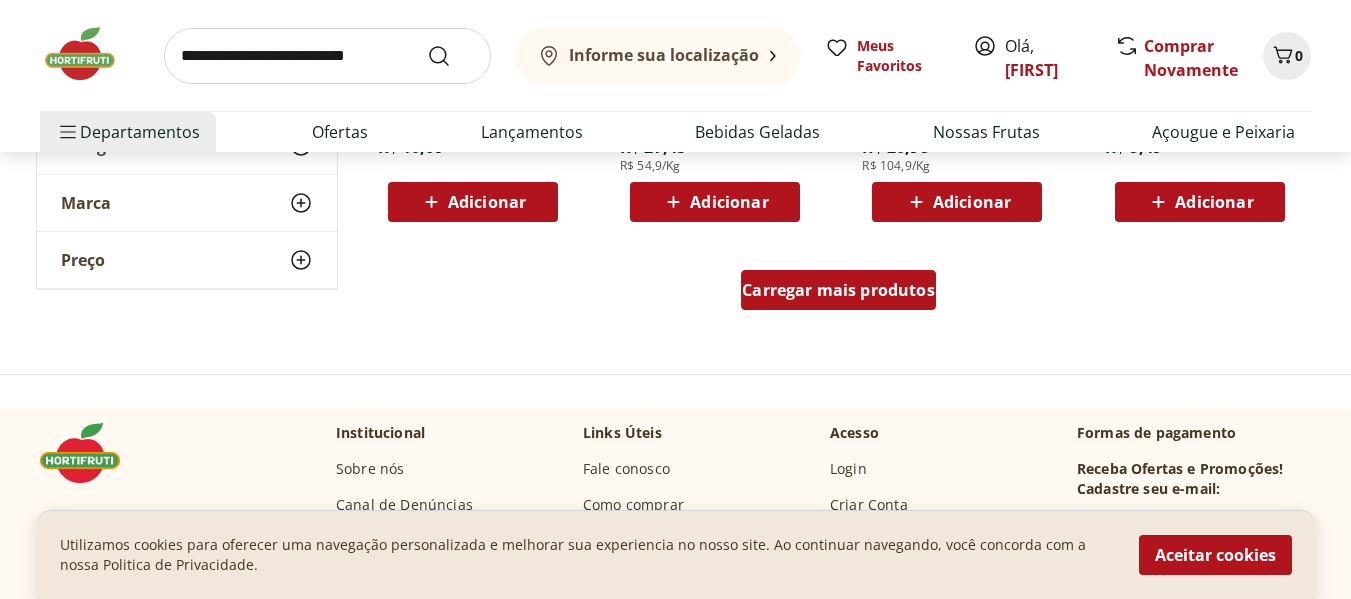 click on "Carregar mais produtos" at bounding box center [838, 290] 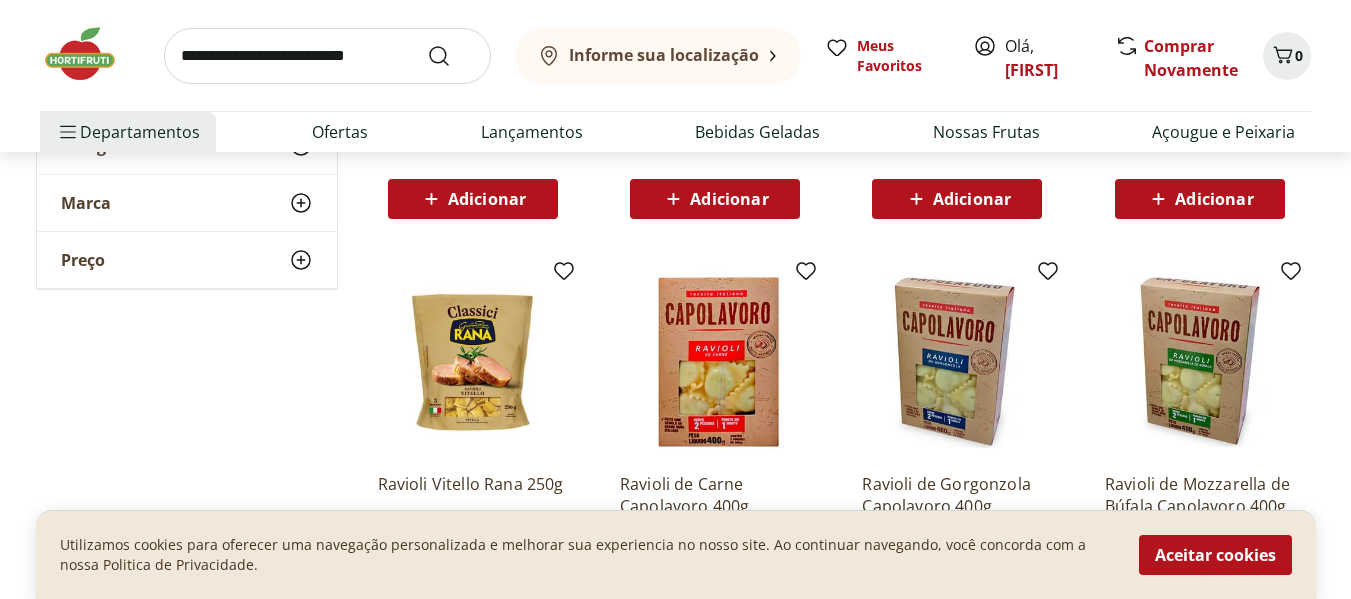 scroll, scrollTop: 2000, scrollLeft: 0, axis: vertical 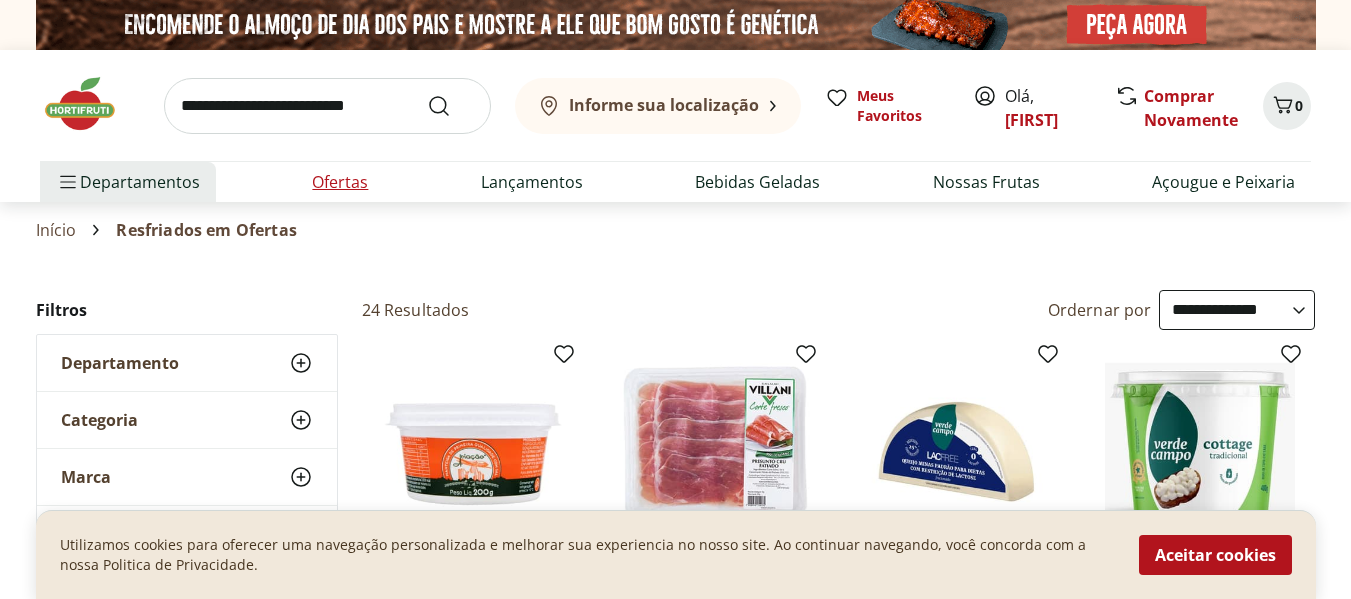 click on "Ofertas" at bounding box center [340, 182] 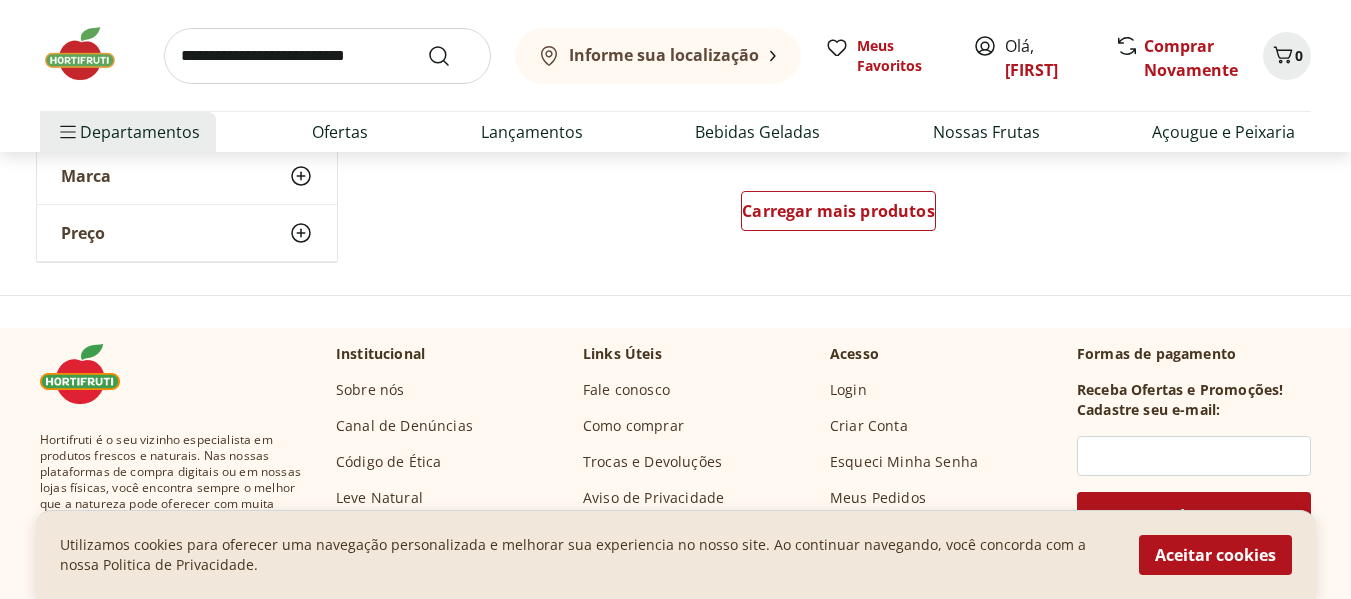 scroll, scrollTop: 1500, scrollLeft: 0, axis: vertical 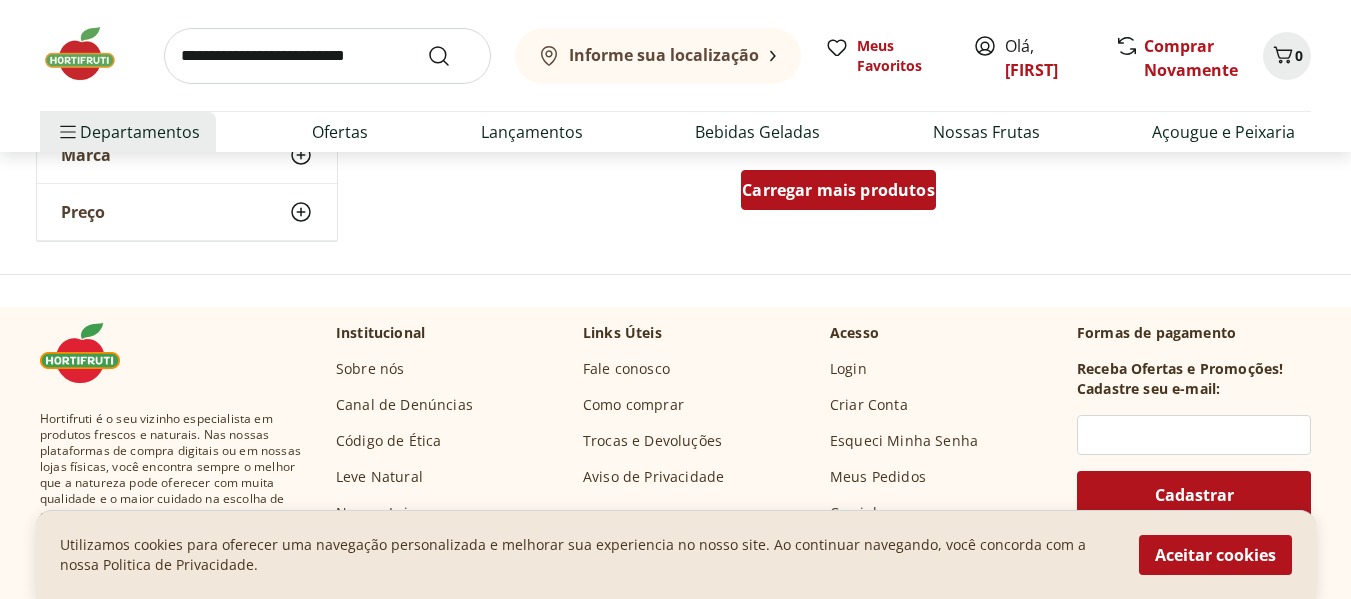 click on "Carregar mais produtos" at bounding box center (838, 190) 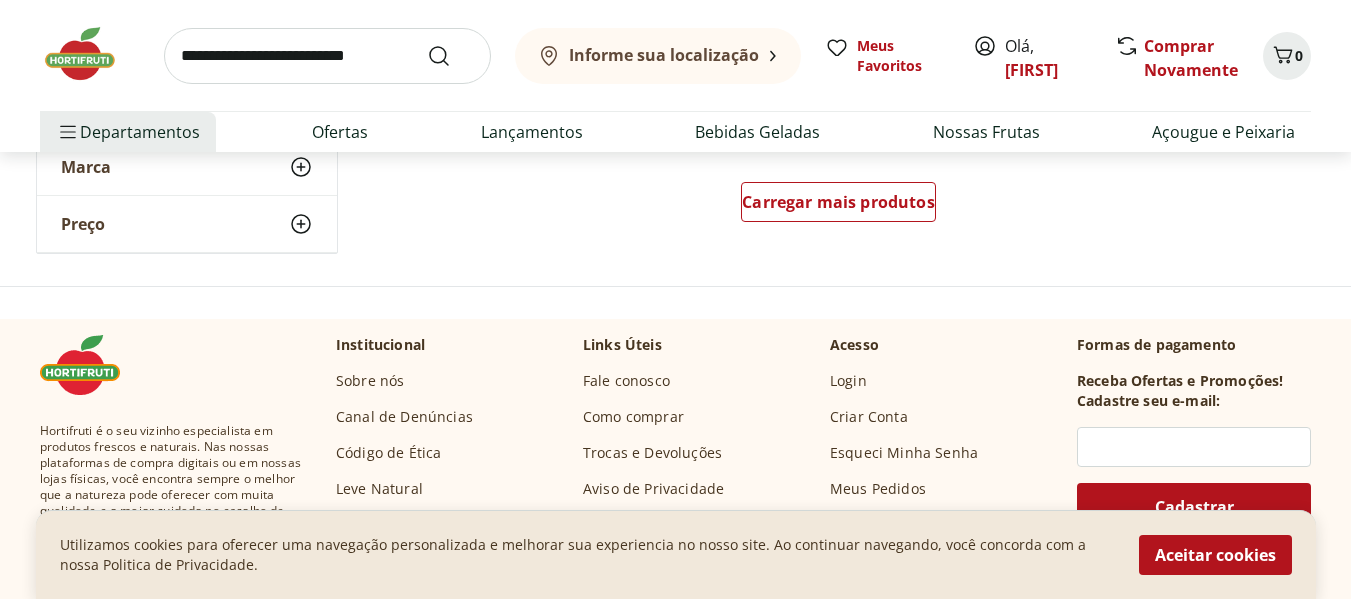 scroll, scrollTop: 2800, scrollLeft: 0, axis: vertical 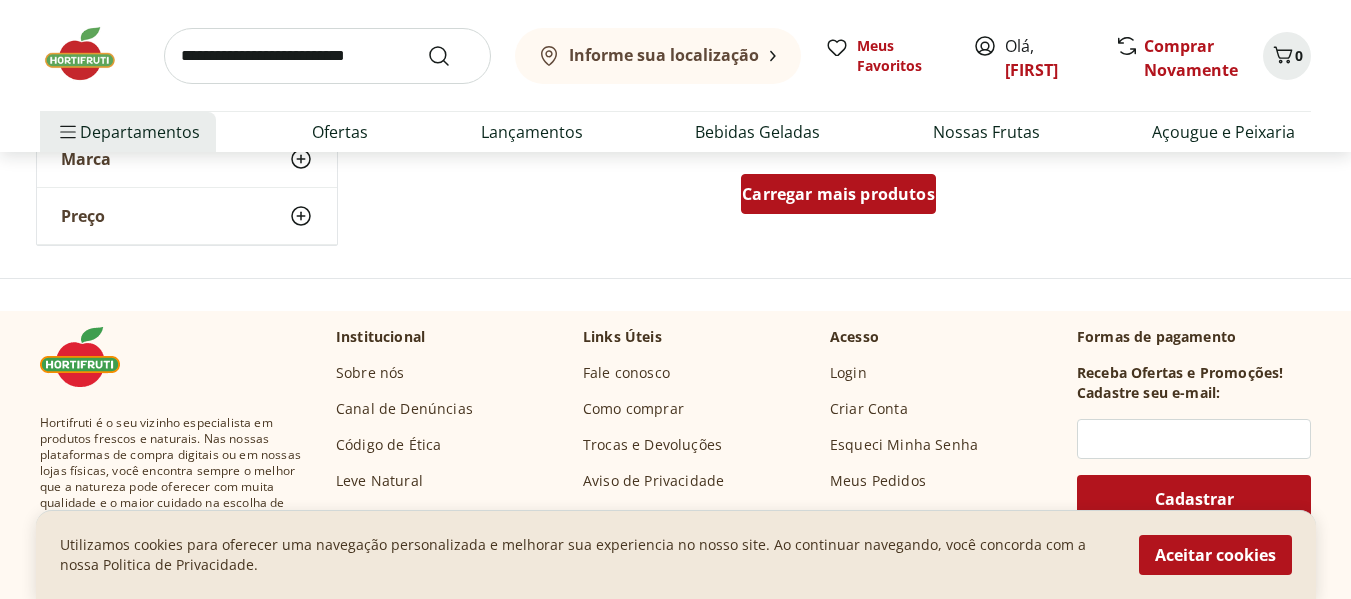 click on "Carregar mais produtos" at bounding box center (838, 194) 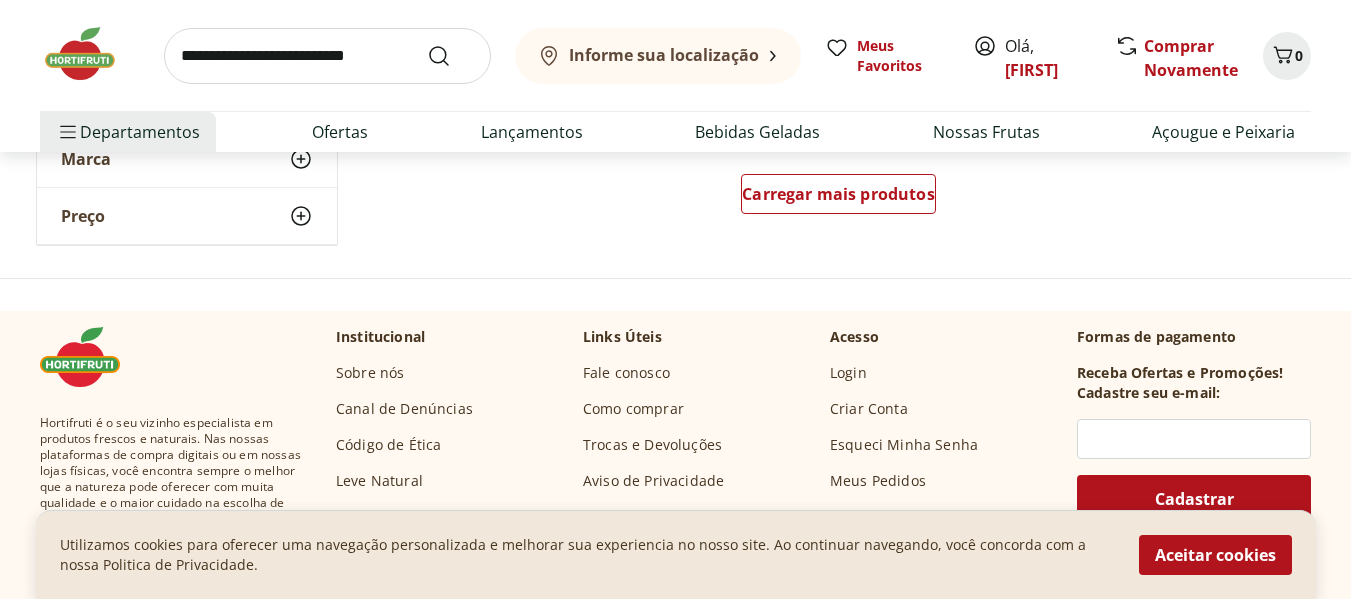 scroll, scrollTop: 4200, scrollLeft: 0, axis: vertical 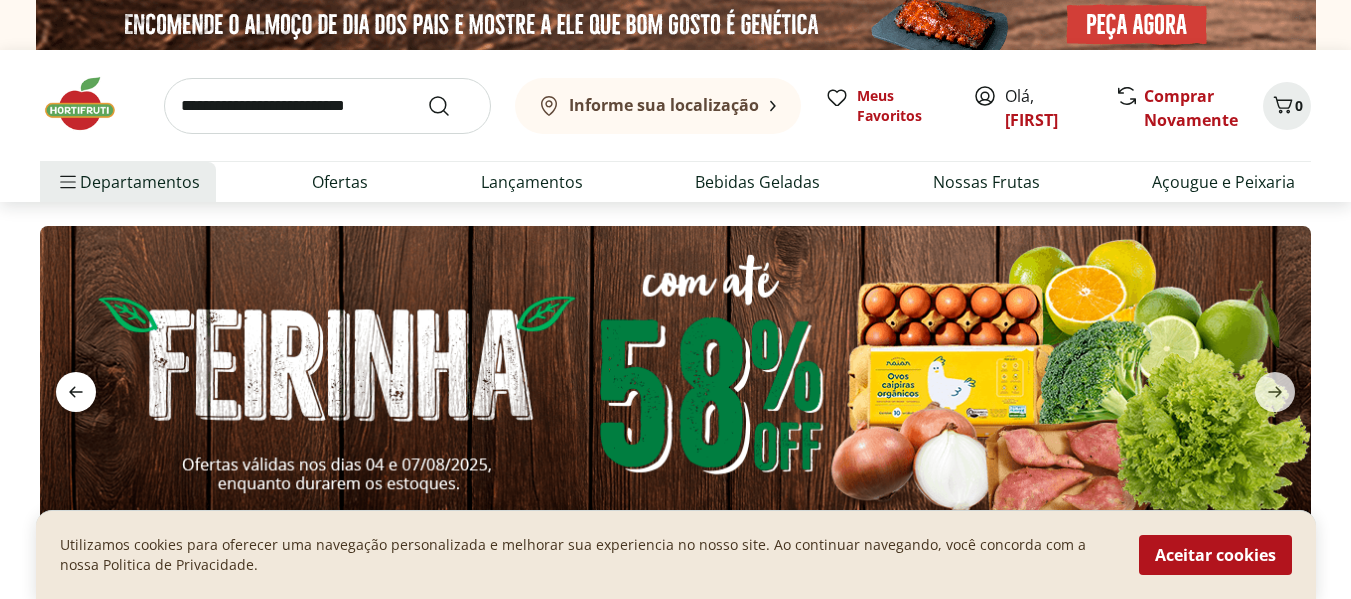 click at bounding box center (76, 392) 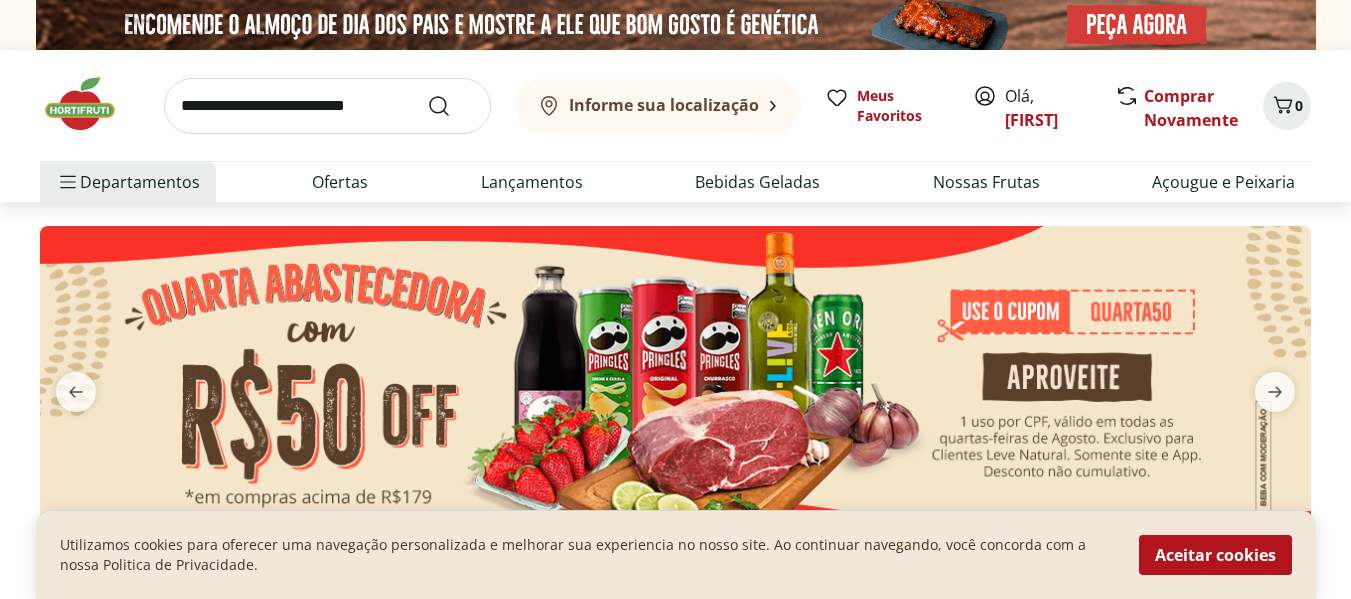 click at bounding box center [675, 380] 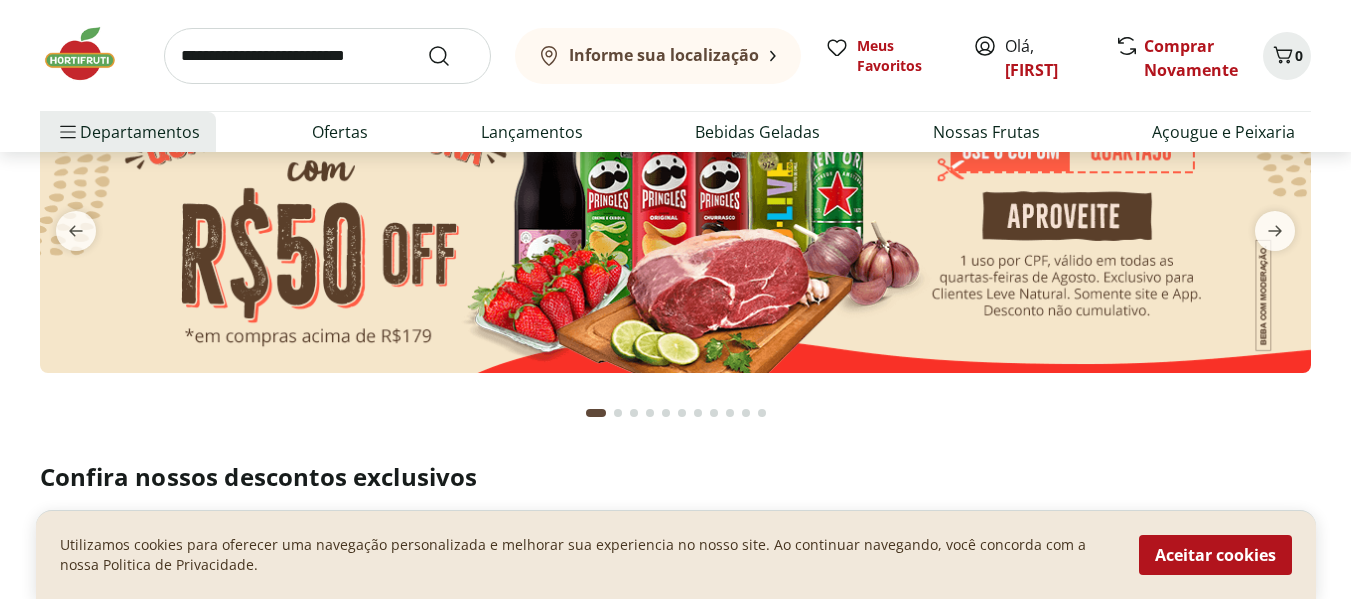 scroll, scrollTop: 200, scrollLeft: 0, axis: vertical 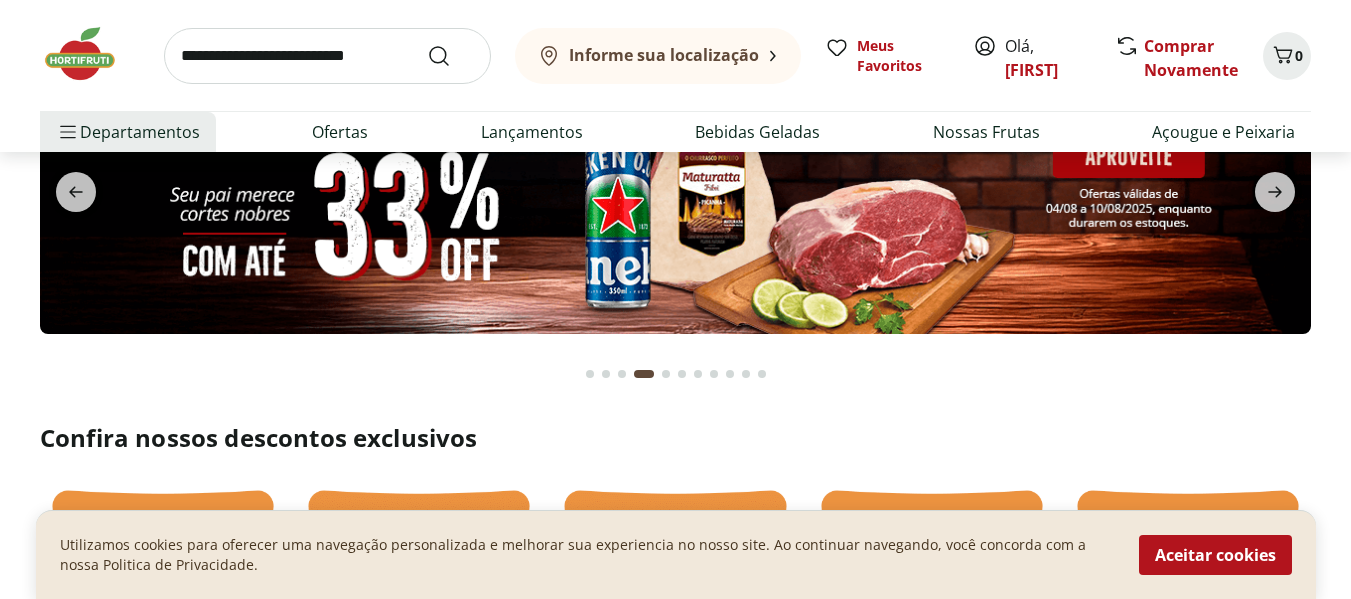 click at bounding box center [590, 374] 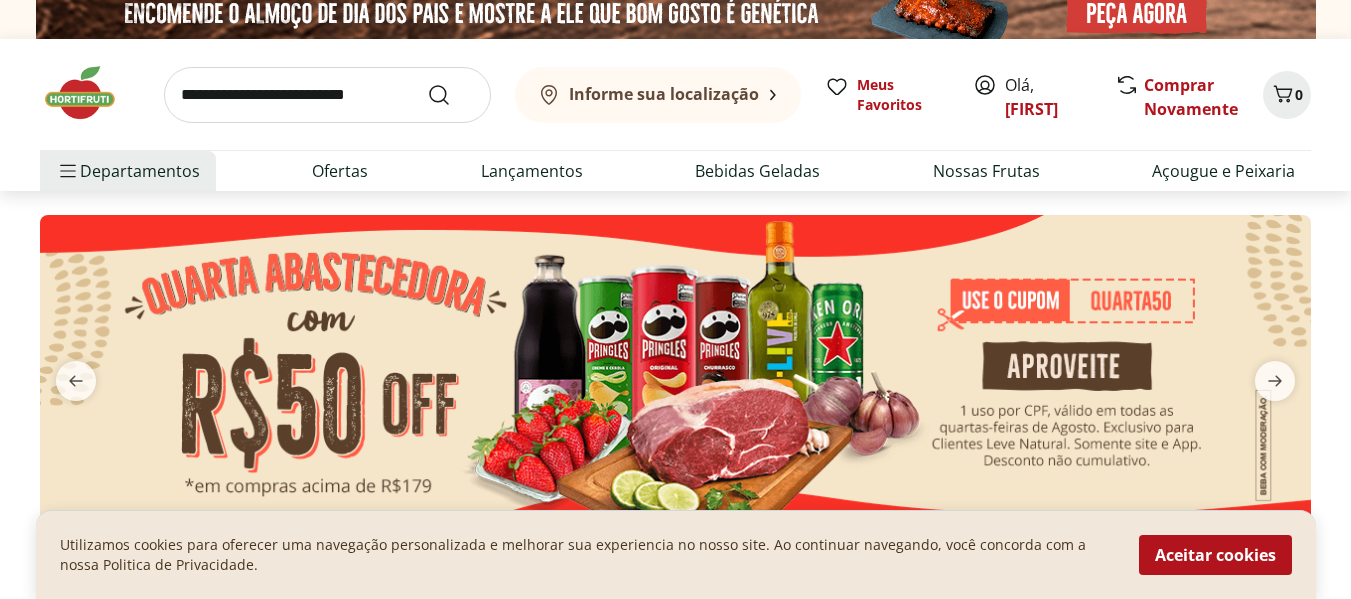 scroll, scrollTop: 0, scrollLeft: 0, axis: both 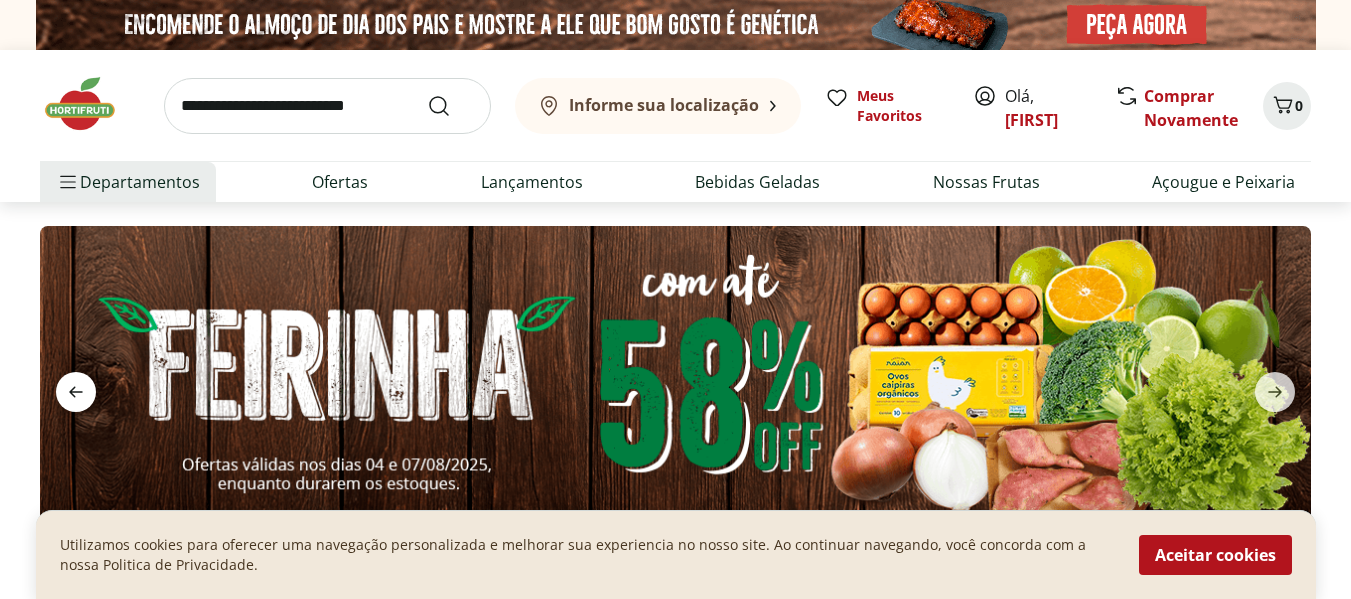 click 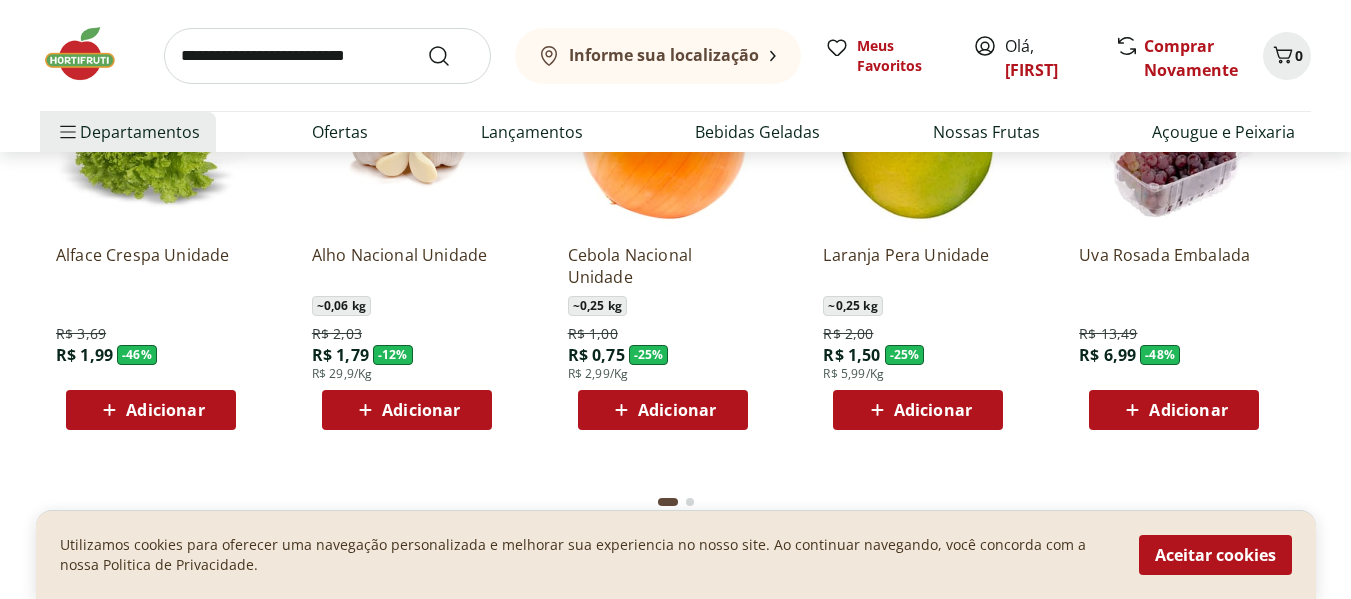 scroll, scrollTop: 2200, scrollLeft: 0, axis: vertical 